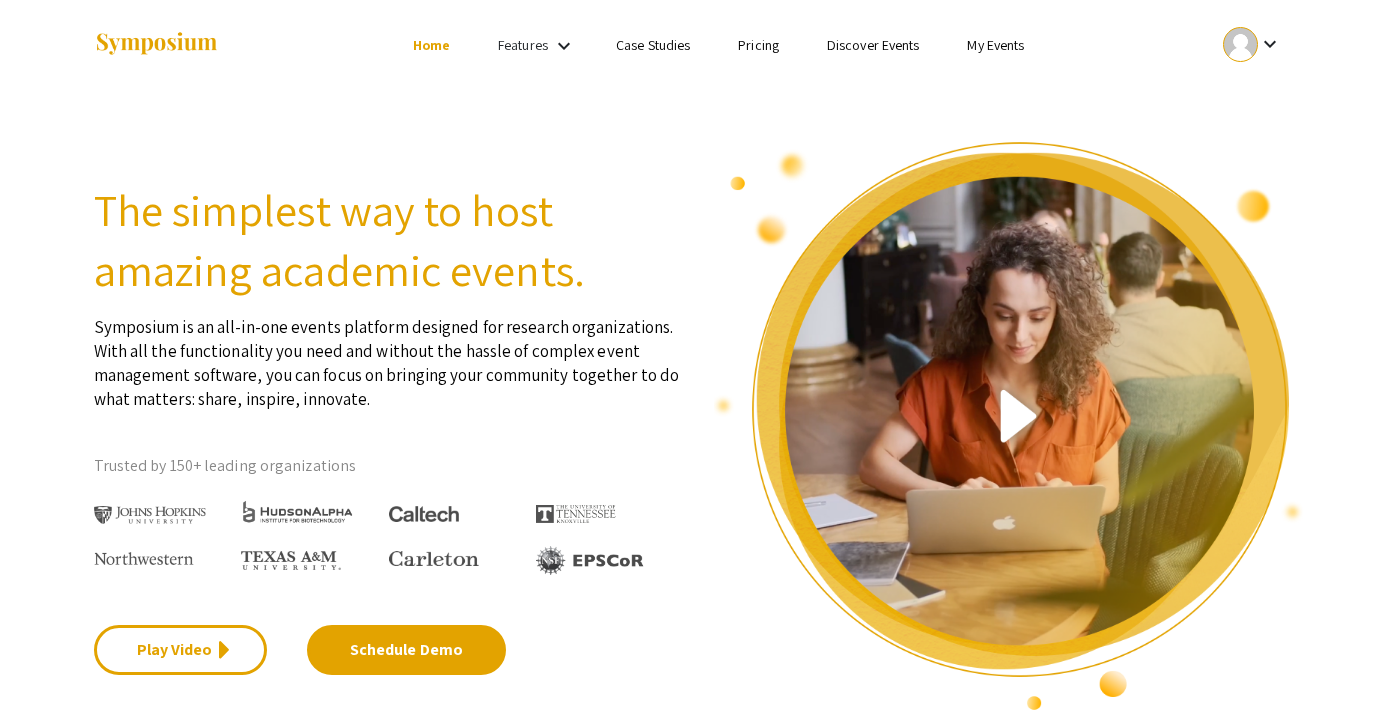 scroll, scrollTop: 0, scrollLeft: 0, axis: both 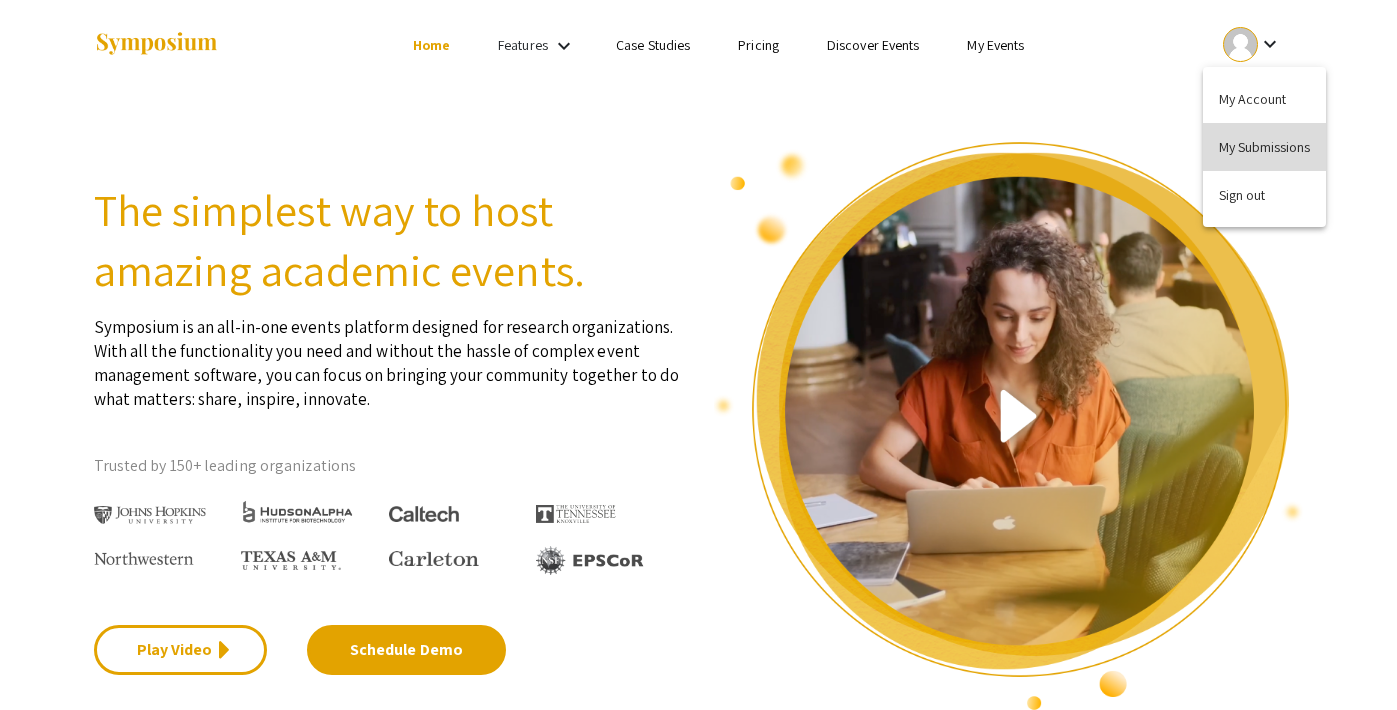 click on "My Submissions" at bounding box center [1264, 147] 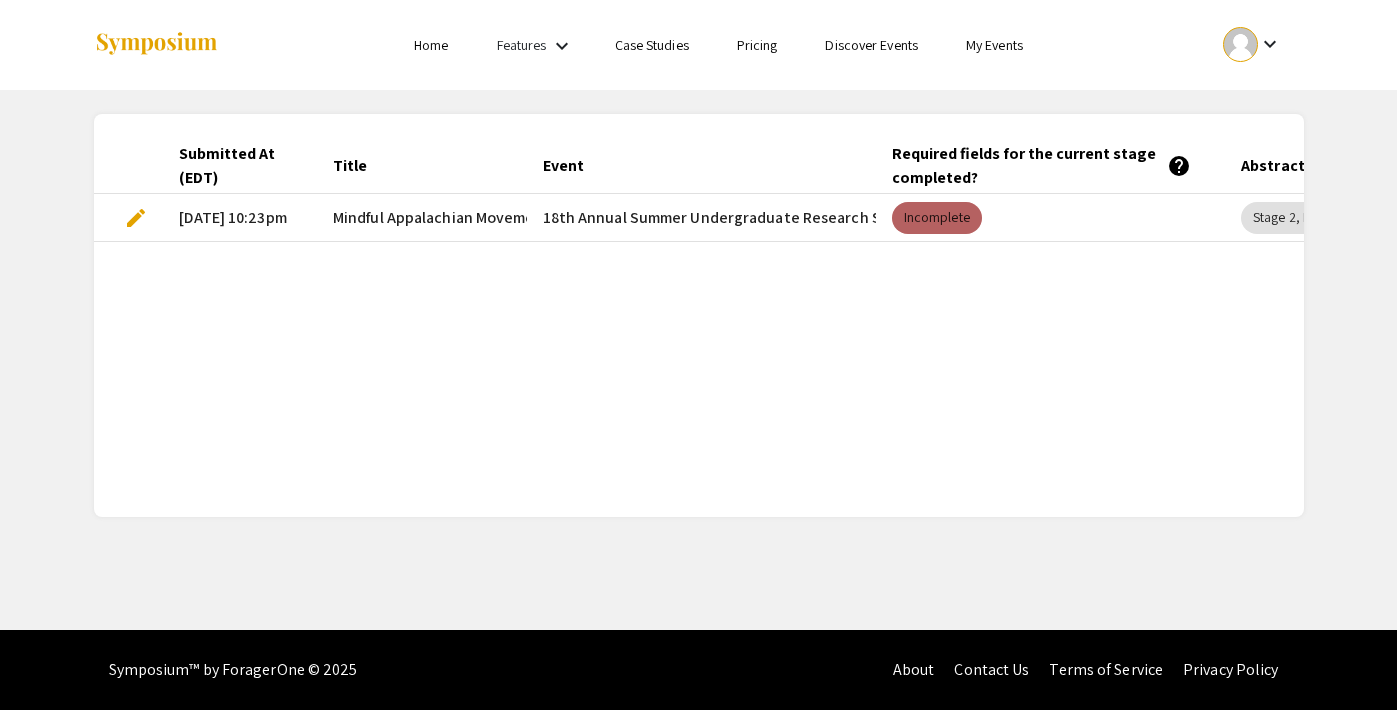 click on "Incomplete" at bounding box center (937, 218) 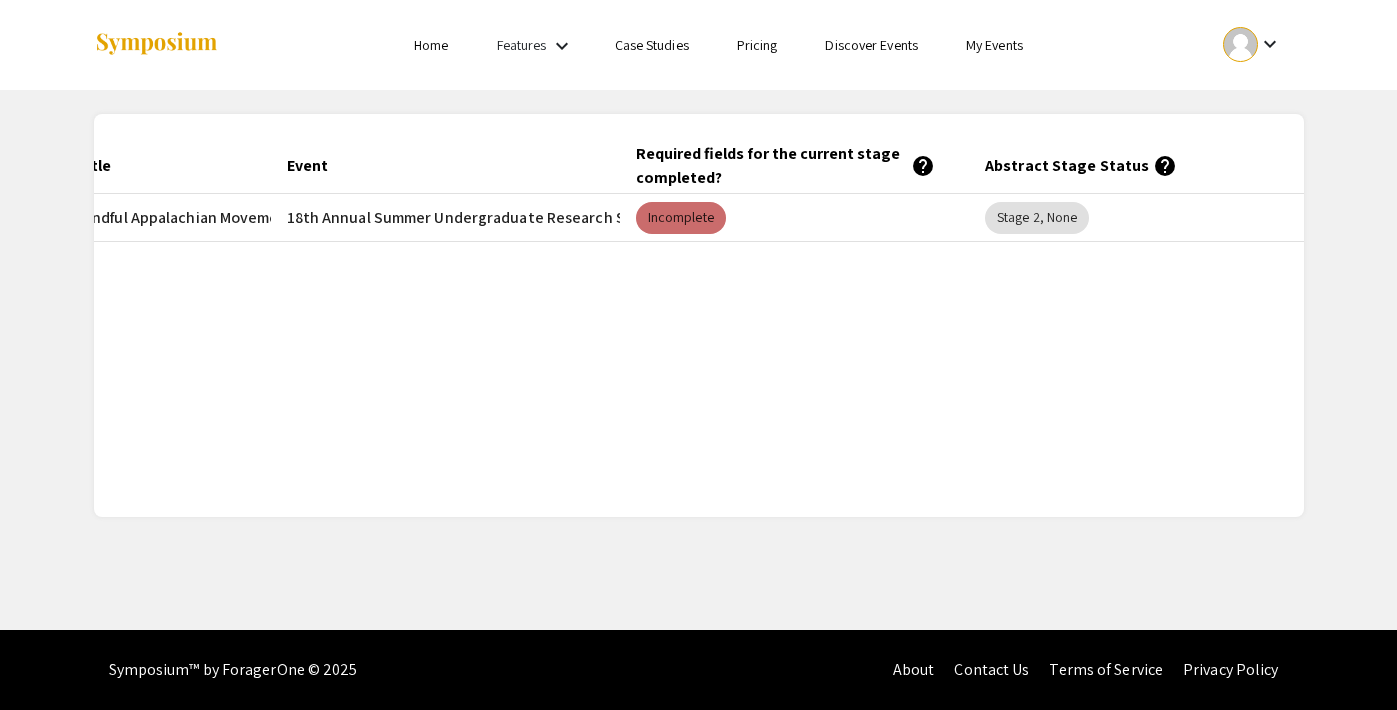 scroll, scrollTop: 0, scrollLeft: 271, axis: horizontal 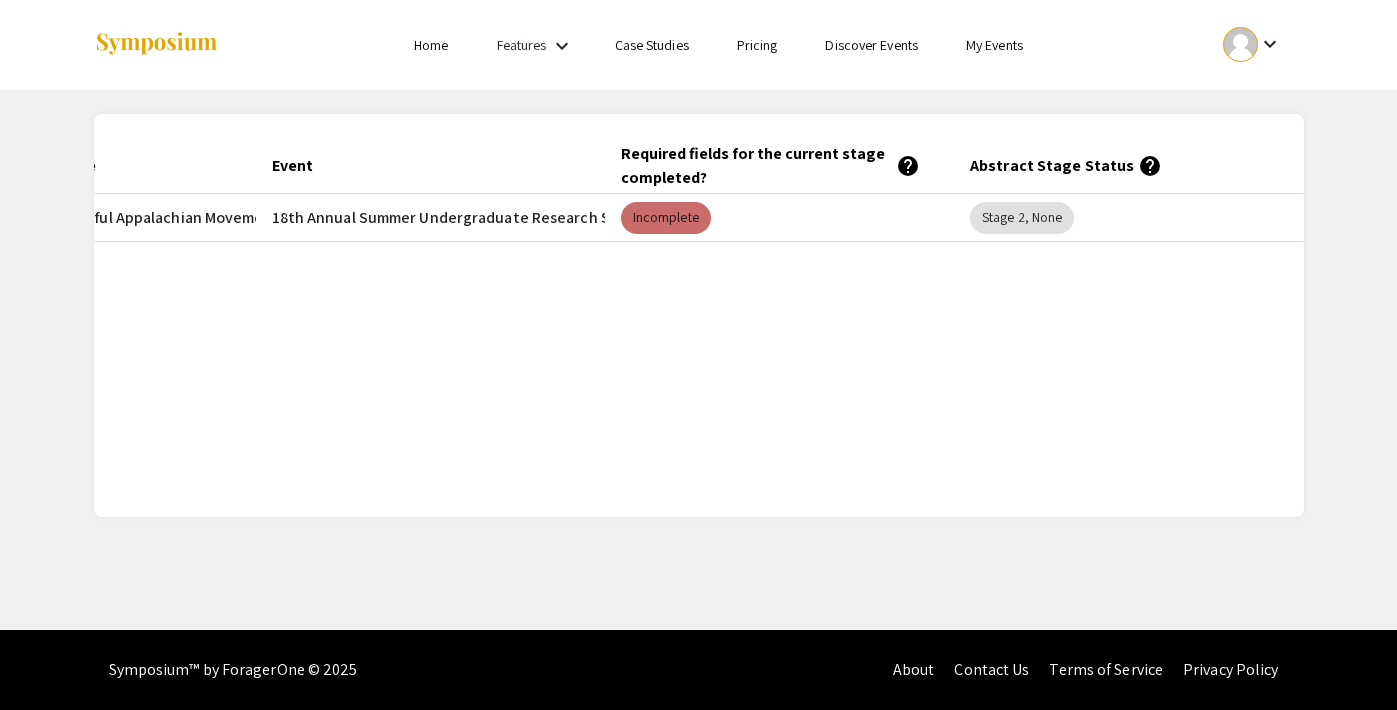 click on "Incomplete" at bounding box center (666, 218) 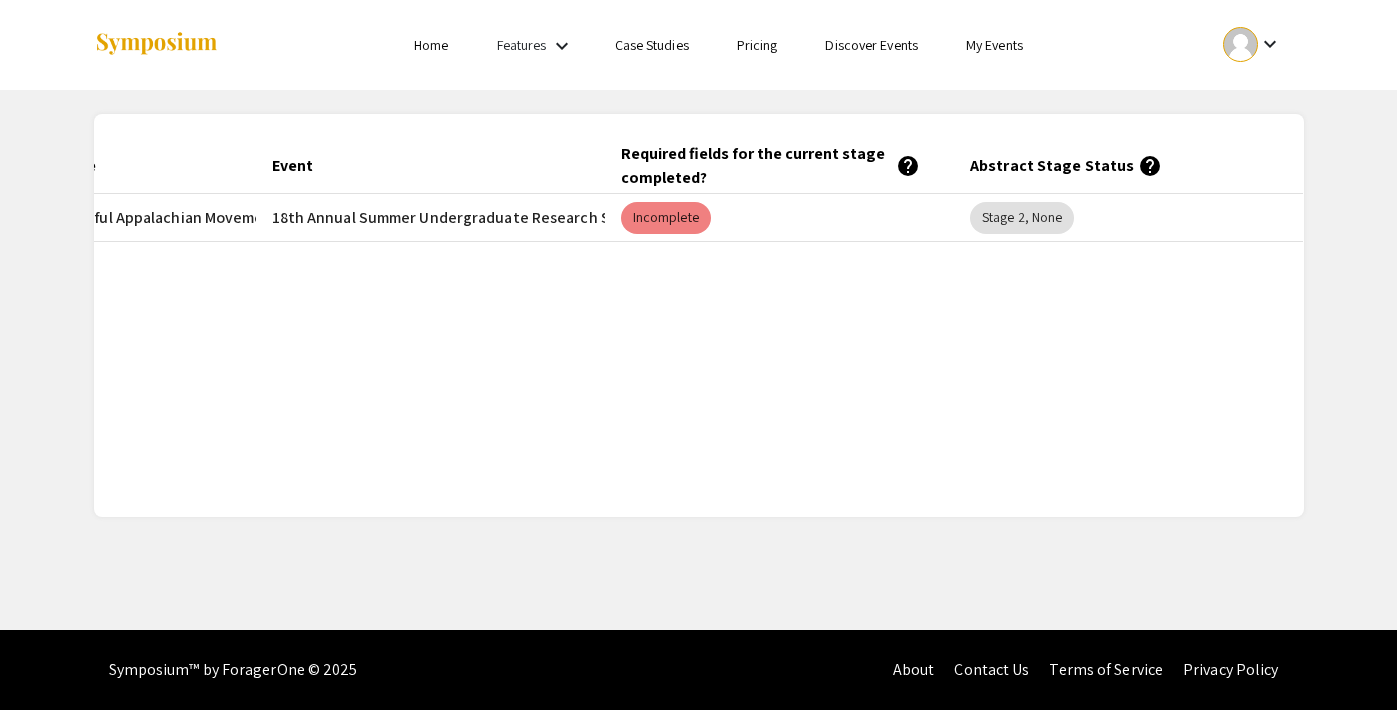 click on "Home" at bounding box center [431, 45] 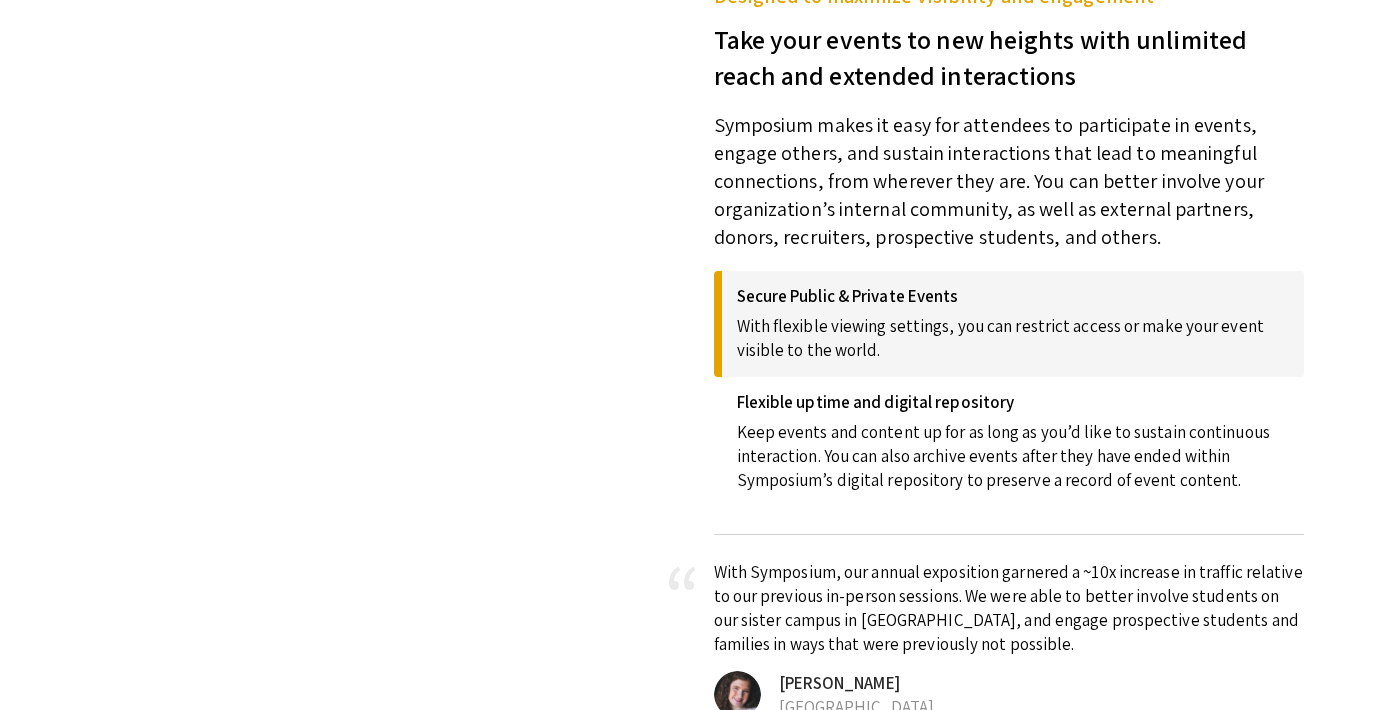 scroll, scrollTop: 0, scrollLeft: 0, axis: both 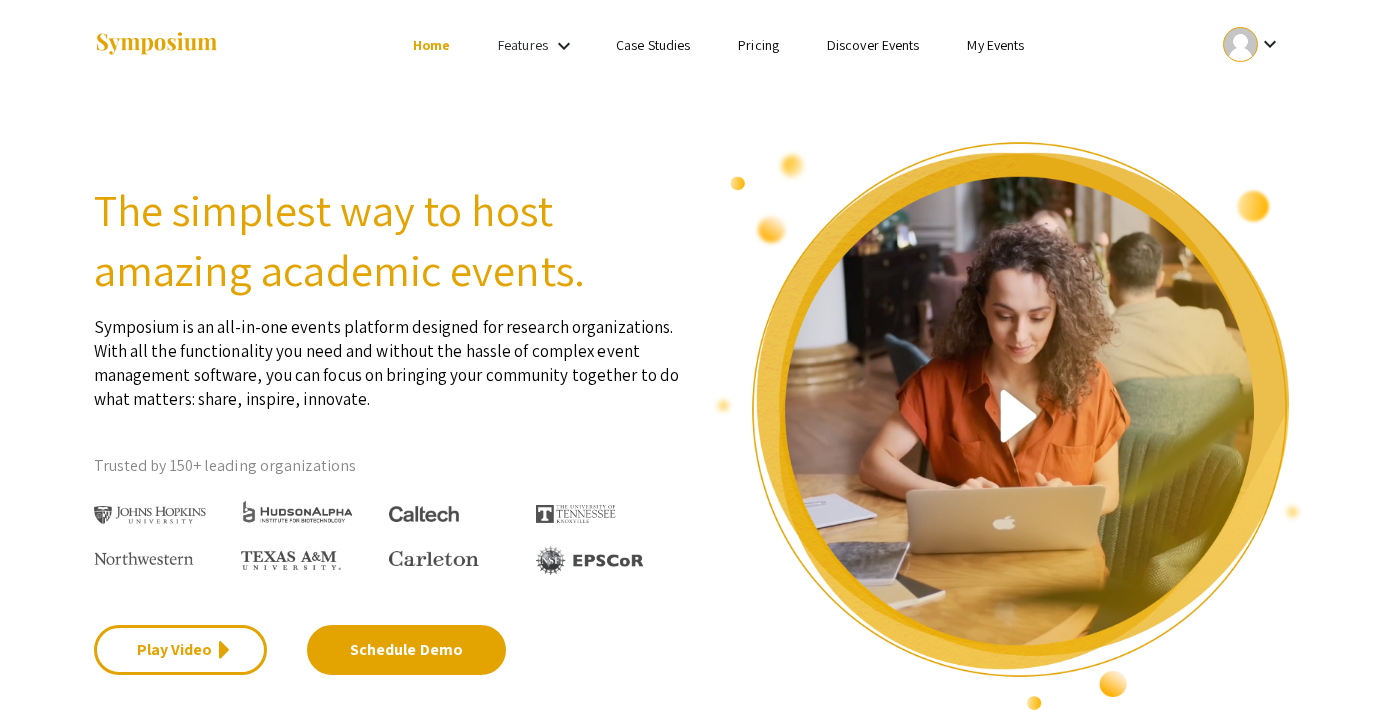 click on "Home" at bounding box center (431, 45) 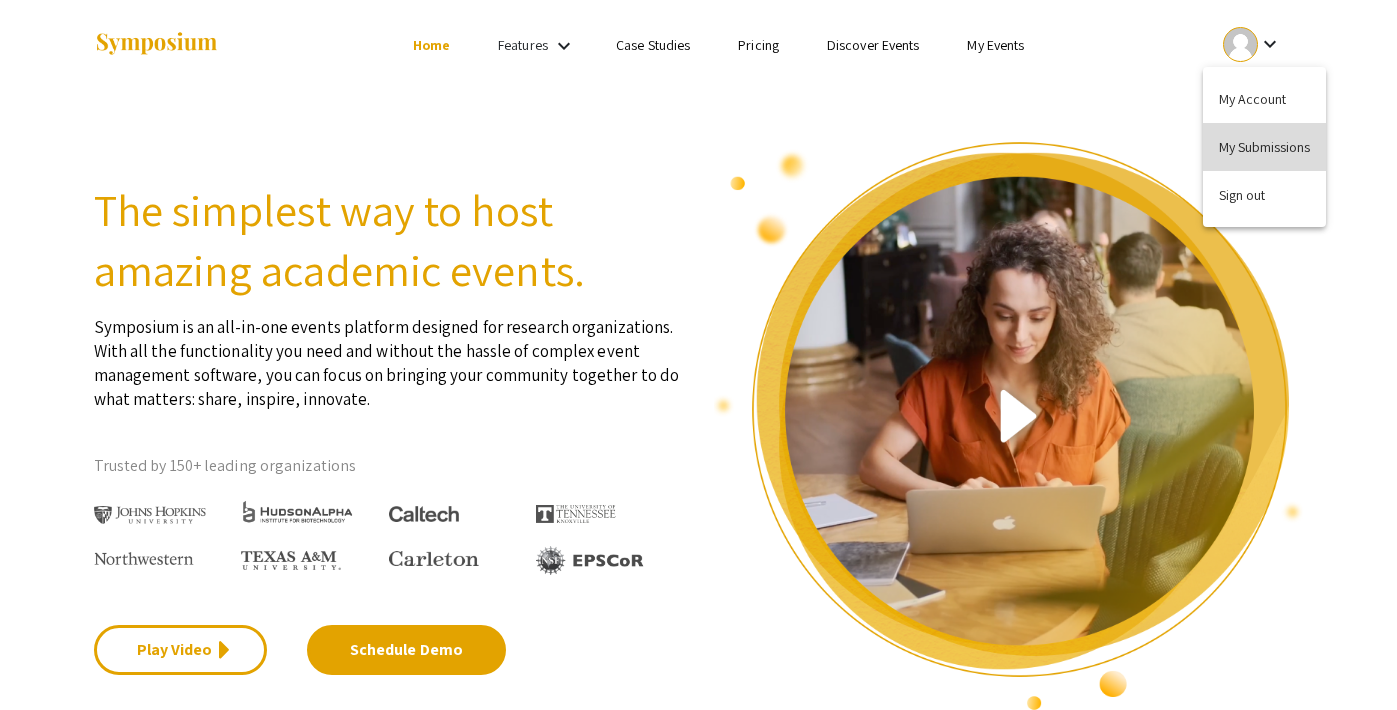 click on "My Submissions" at bounding box center [1264, 147] 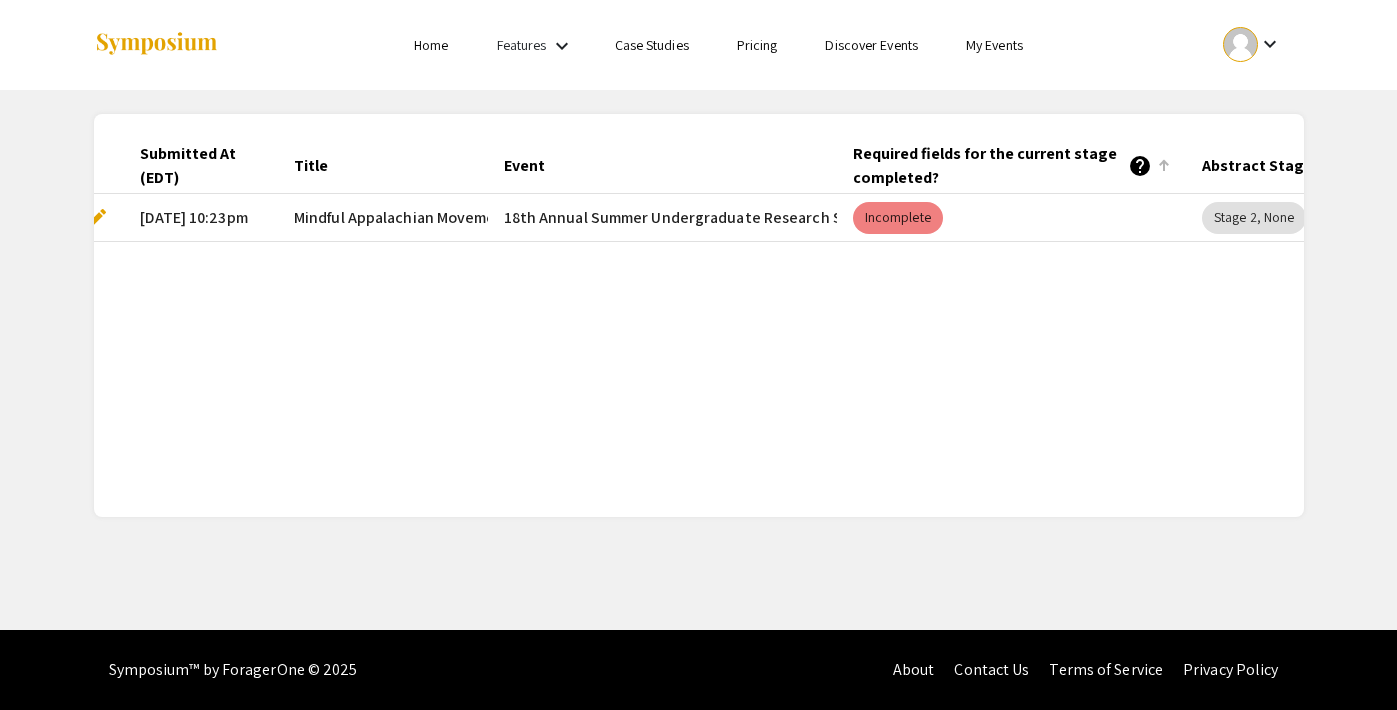 scroll, scrollTop: 0, scrollLeft: 0, axis: both 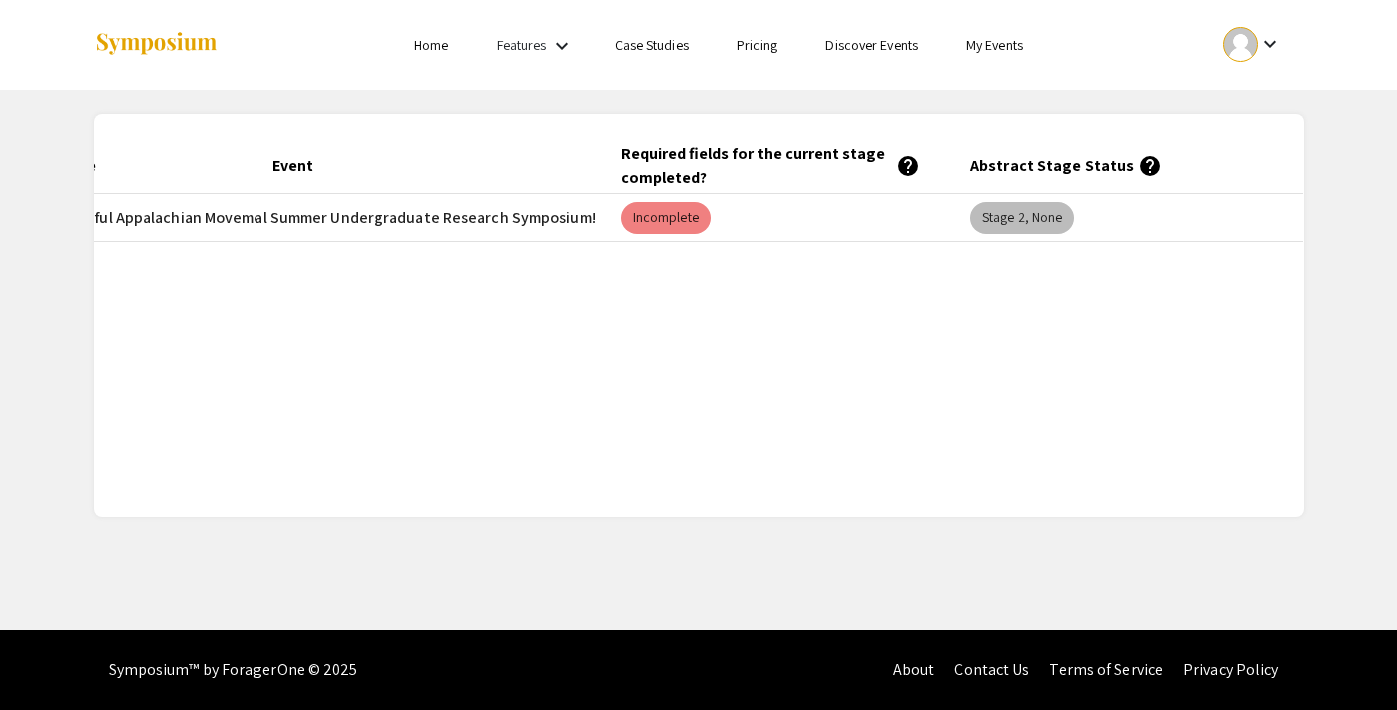 click on "Stage 2, None" at bounding box center (1022, 218) 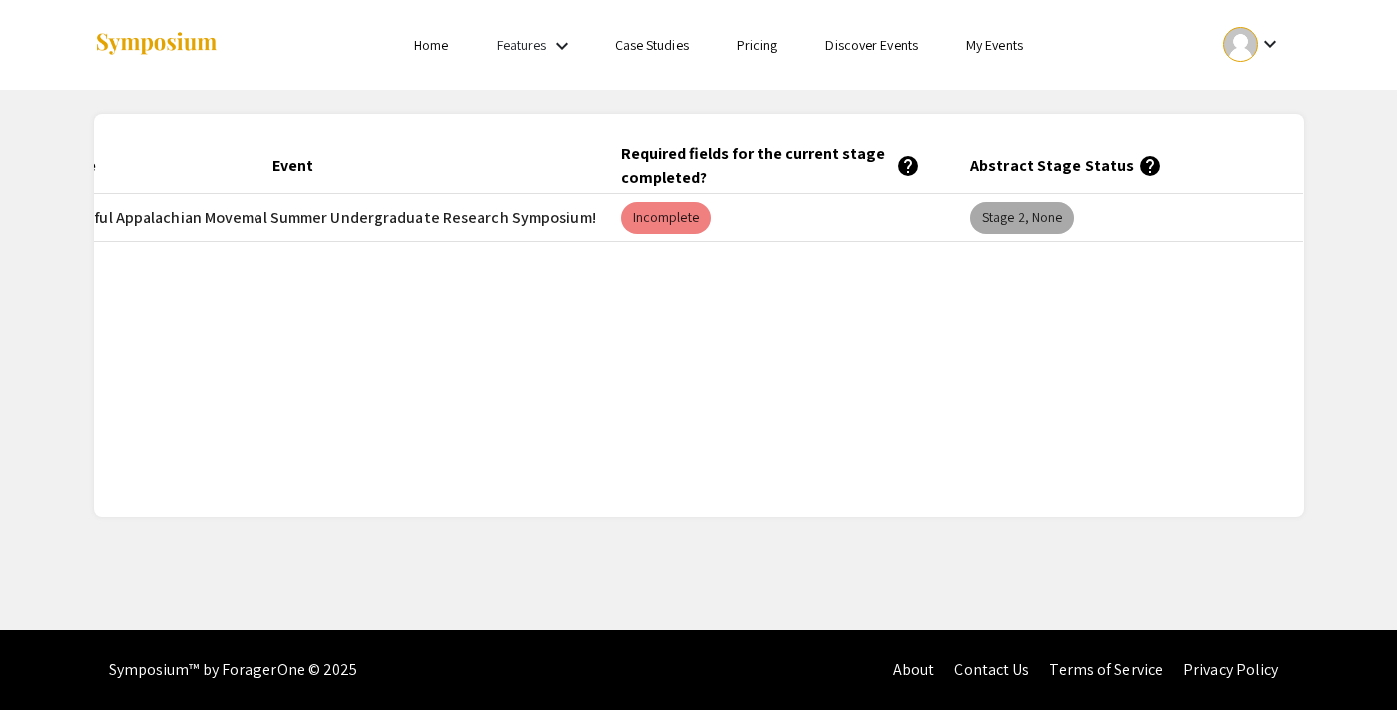 click on "Stage 2, None" at bounding box center [1022, 218] 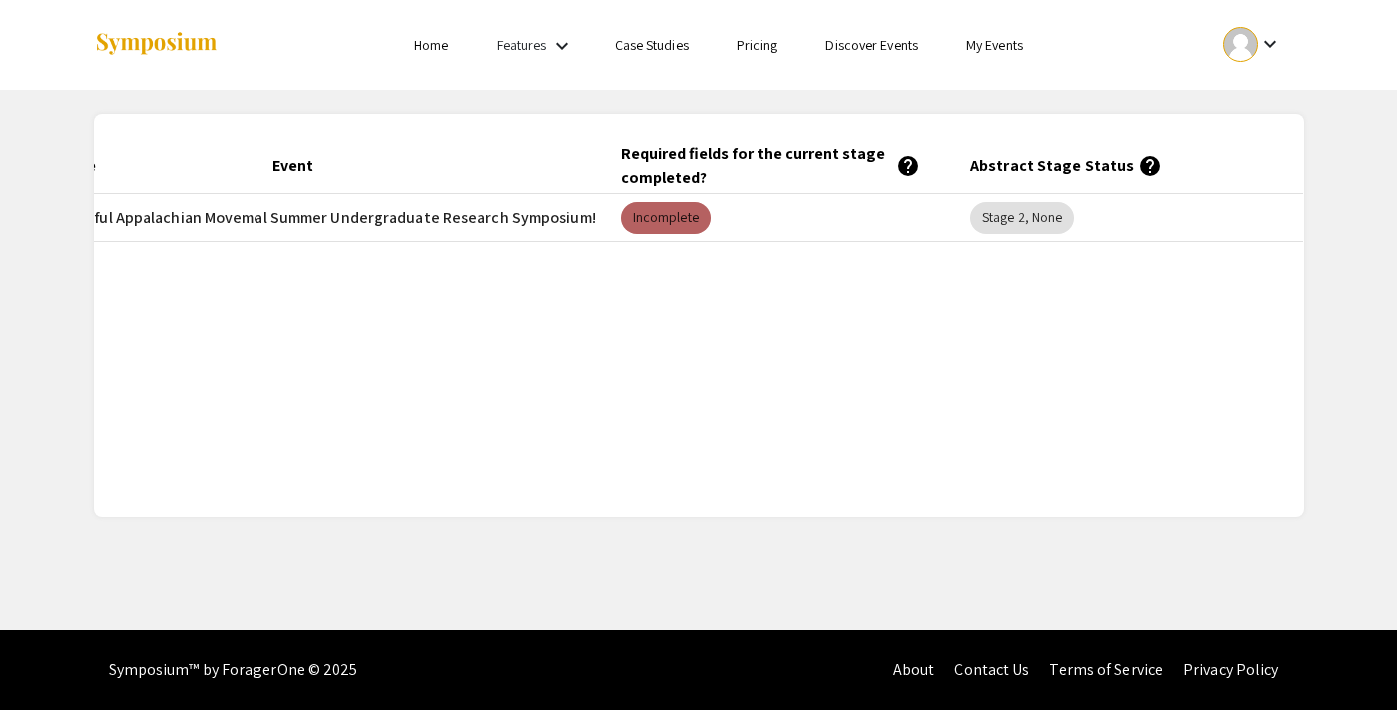 click on "Incomplete" at bounding box center (666, 218) 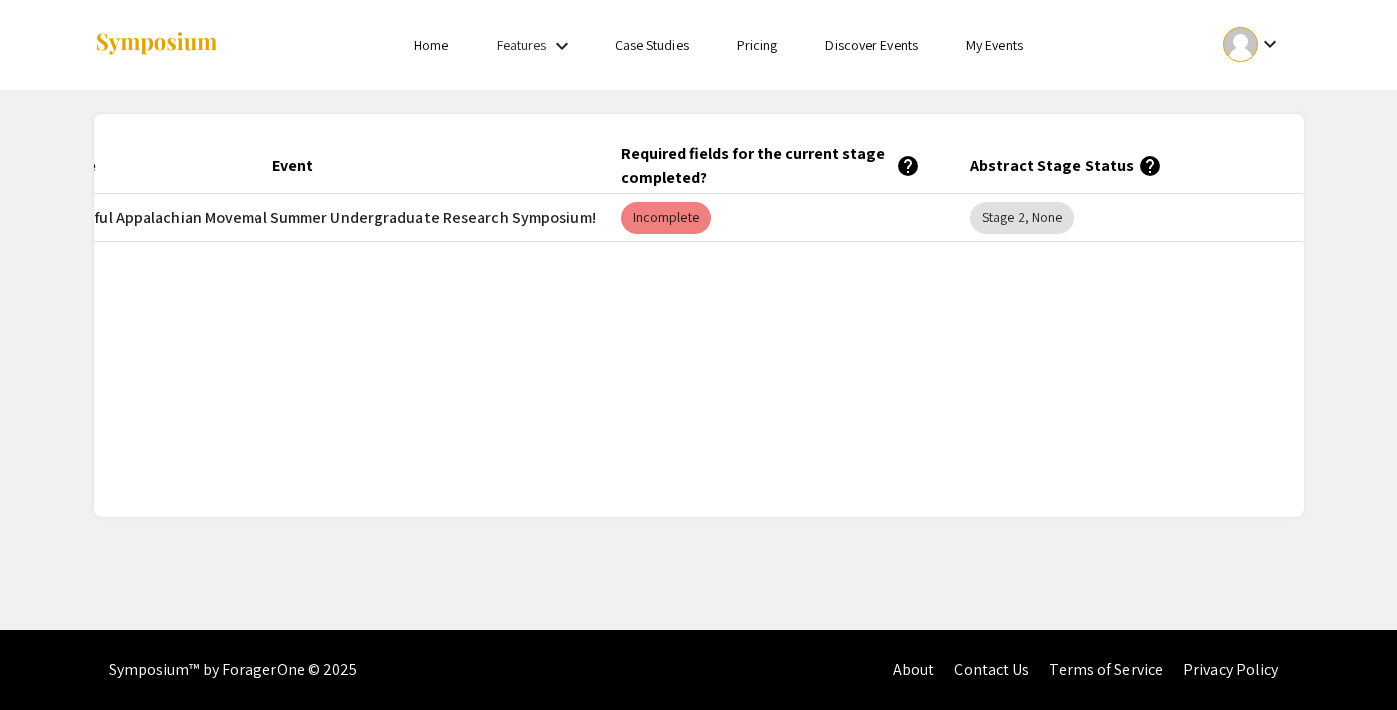 click on "keyboard_arrow_down" at bounding box center [562, 46] 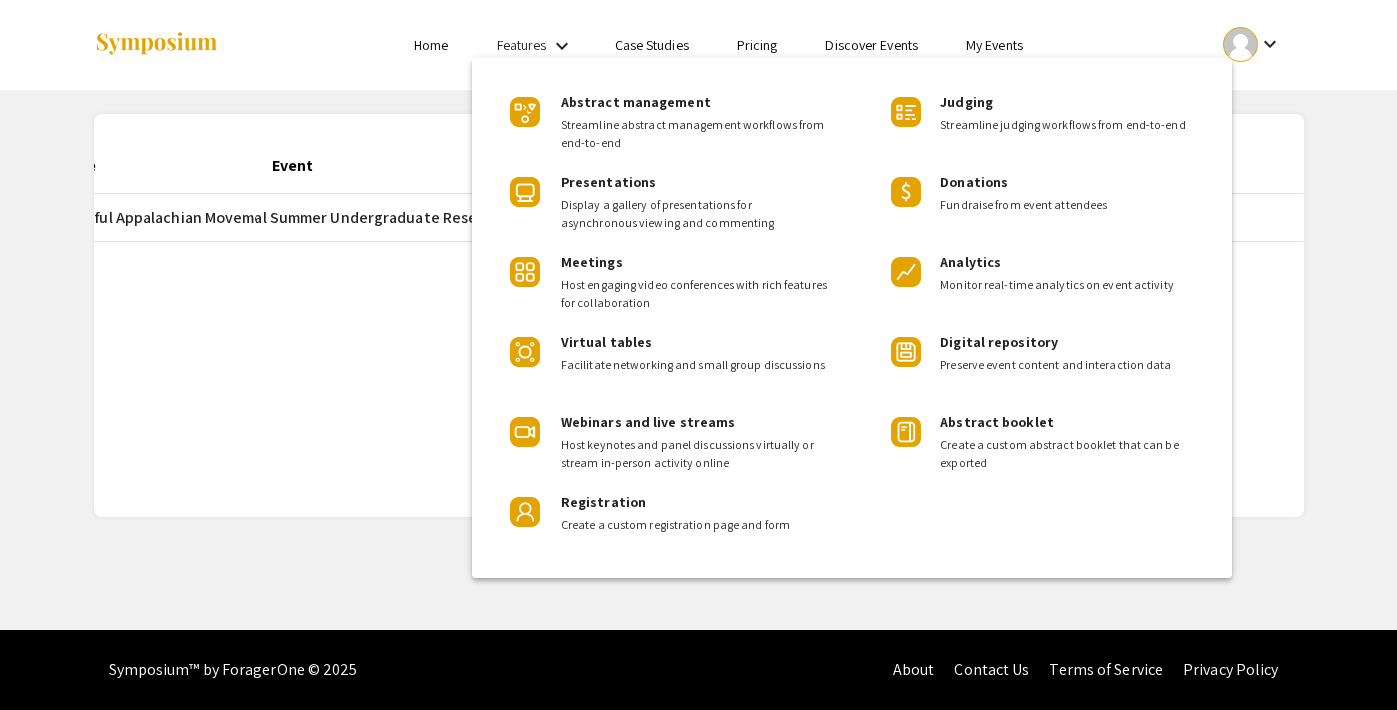 click at bounding box center [698, 355] 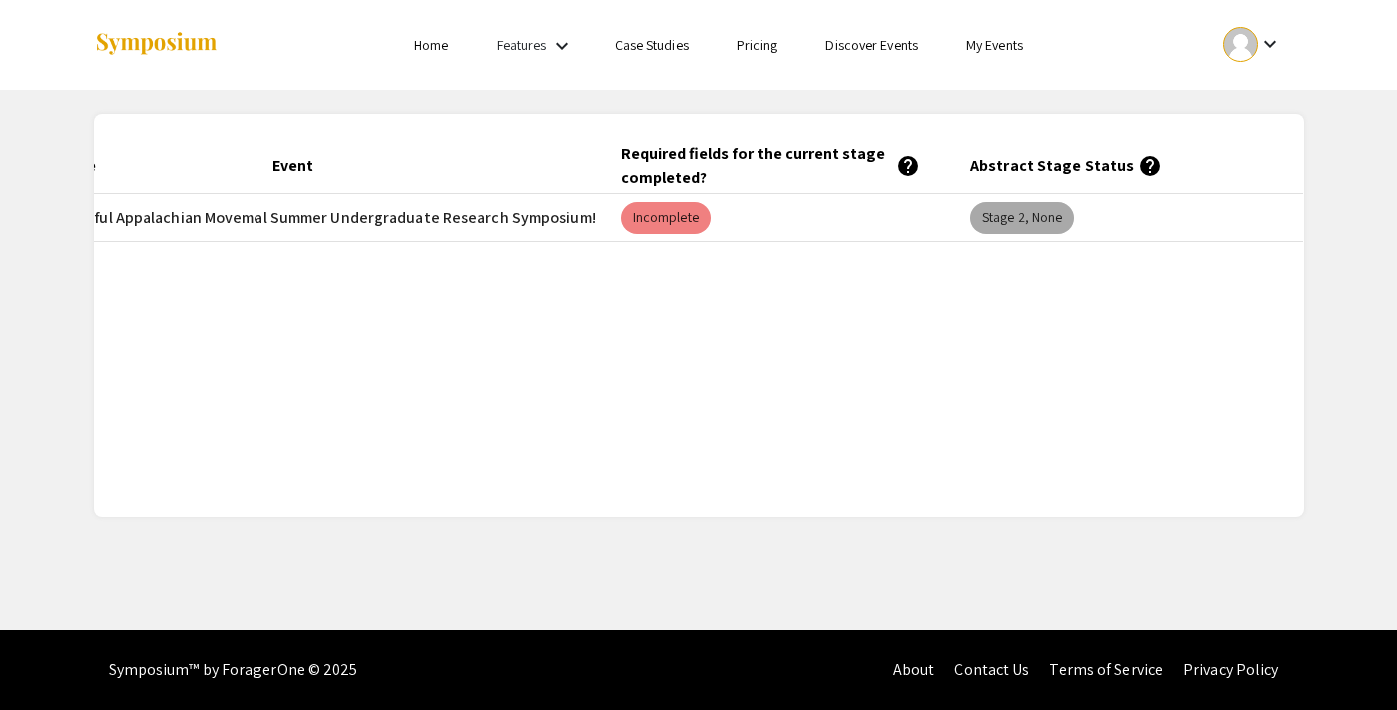 click on "Stage 2, None" at bounding box center (1022, 218) 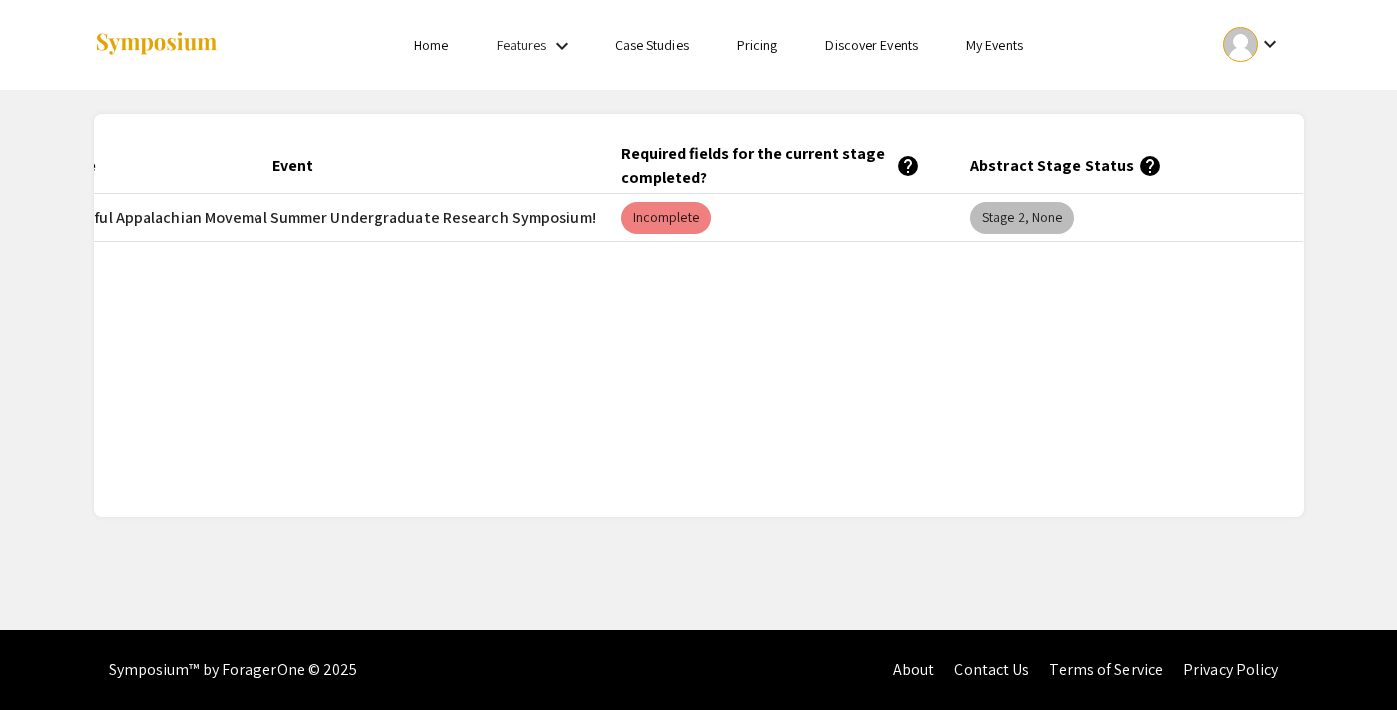 drag, startPoint x: 1050, startPoint y: 210, endPoint x: 957, endPoint y: 277, distance: 114.62112 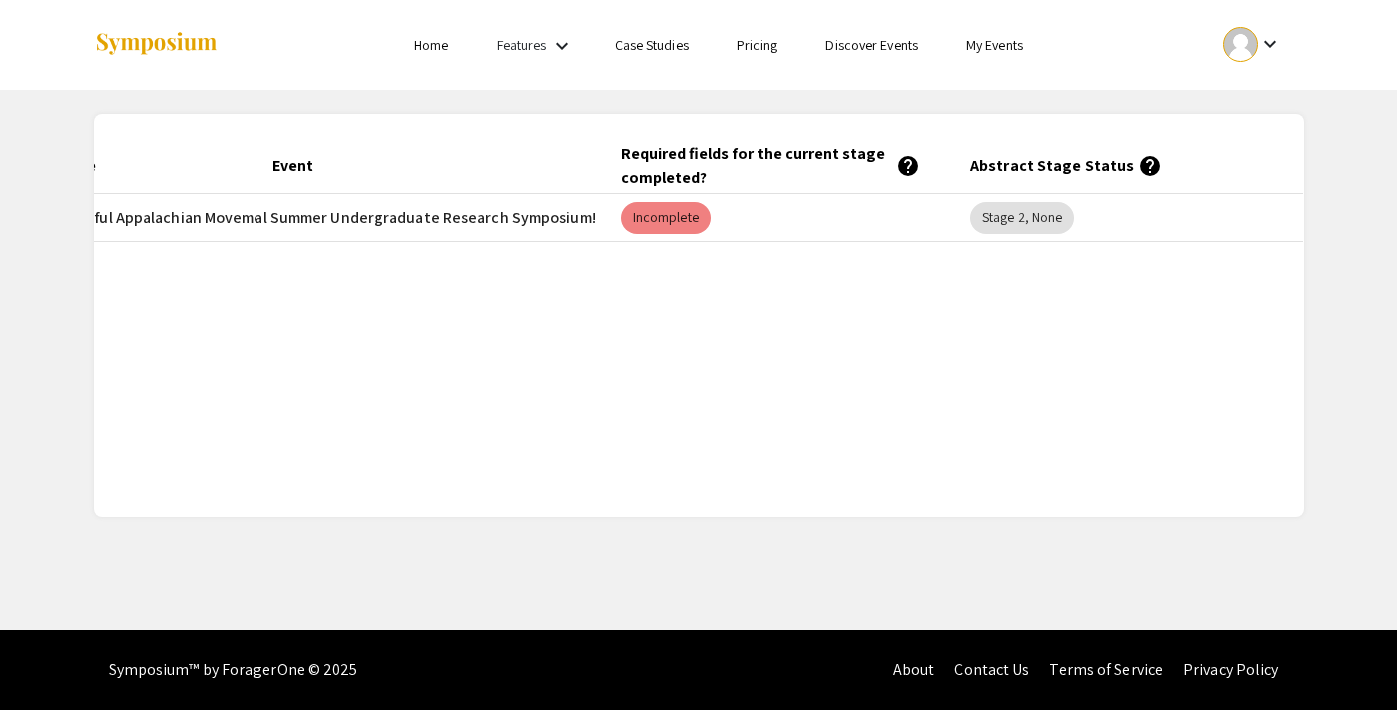click on "Submitted At (EDT) Title Event Required fields for the current stage completed?   help  Abstract Stage Status   help   edit  [DATE] 10:23pm Mindful Appalachian Movement: A Social Media–Delivered Intervention to Support Maternal Health   18th Annual Summer Undergraduate Research Symposium!   Incomplete   Stage 2, None" 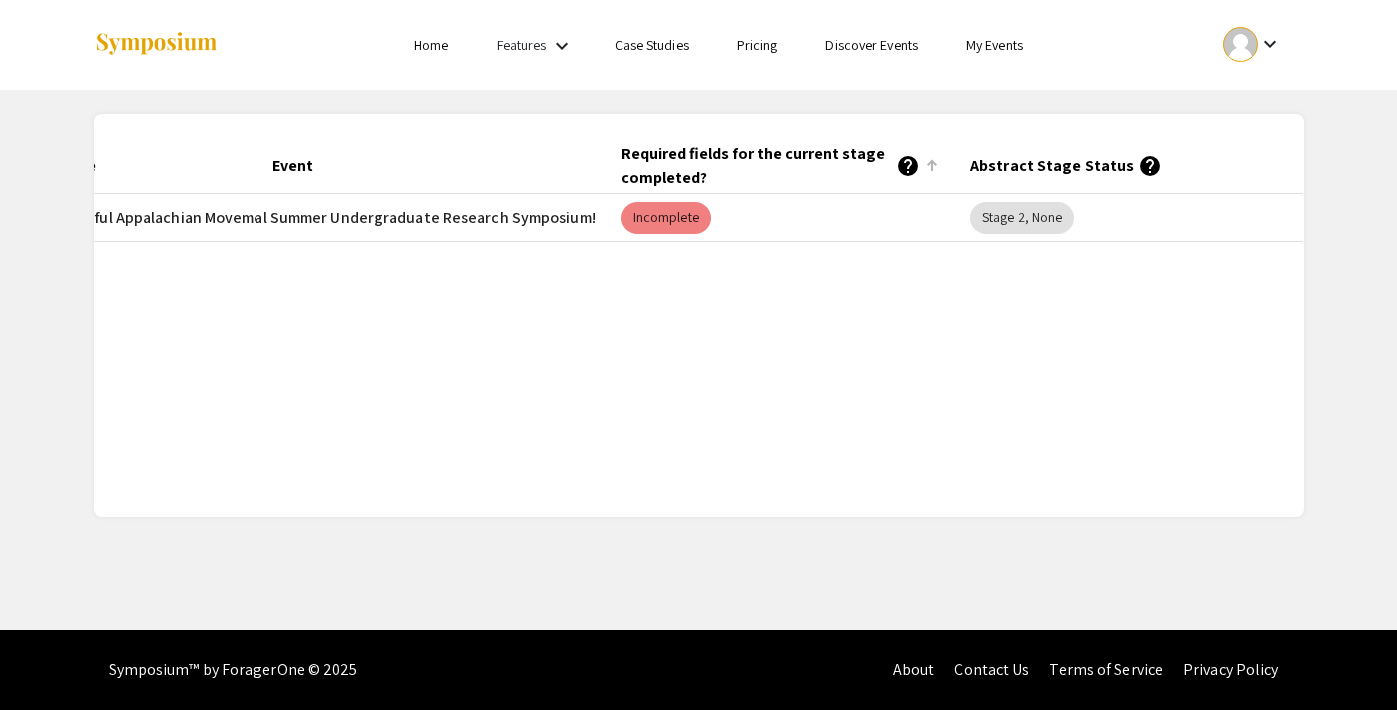 click on "Required fields for the current stage completed?   help" 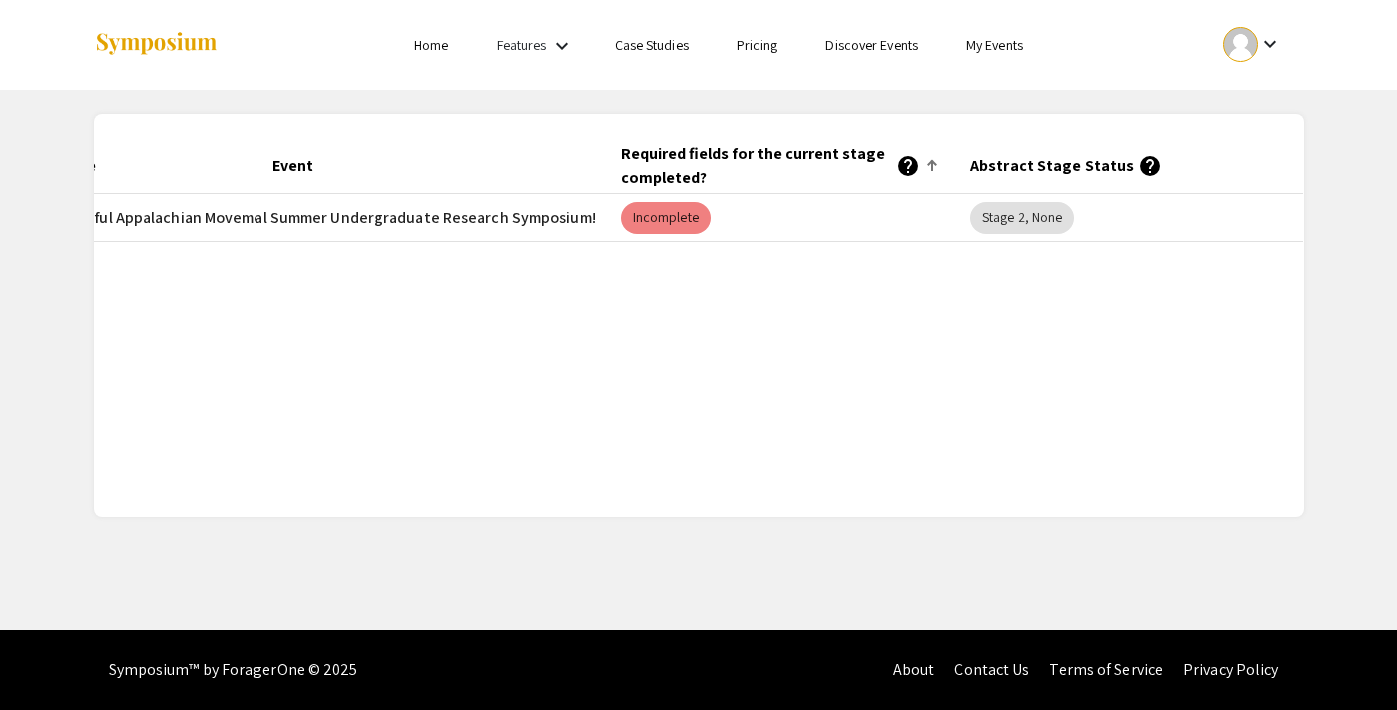 click on "keyboard_arrow_down" at bounding box center (1270, 44) 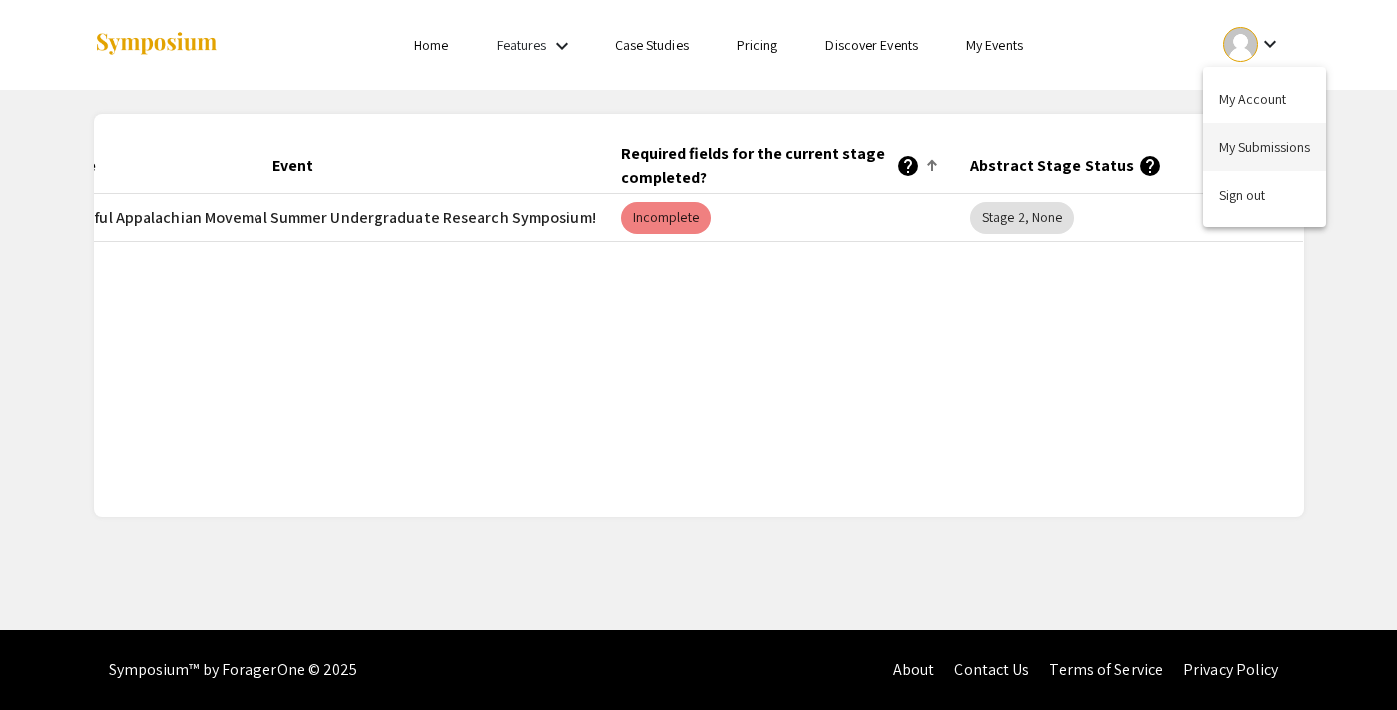 click on "My Submissions" at bounding box center (1264, 147) 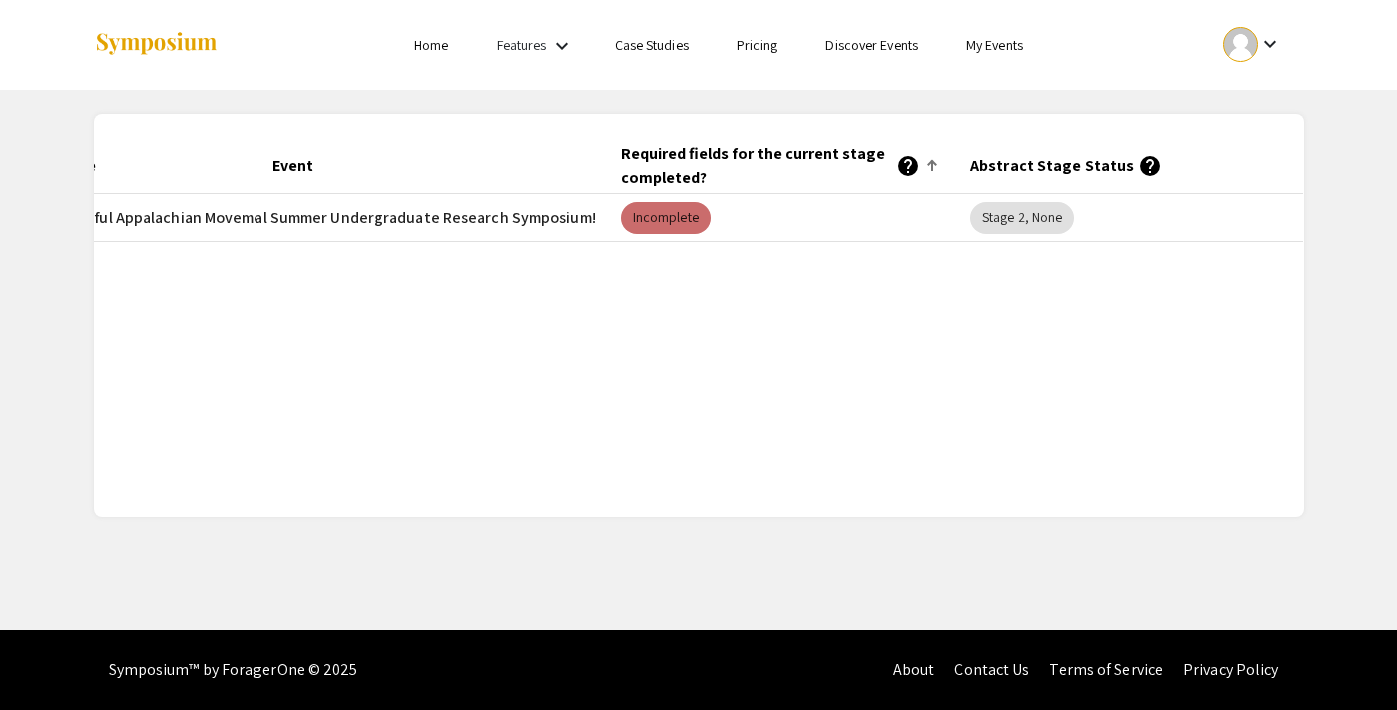 click on "Incomplete" at bounding box center (666, 218) 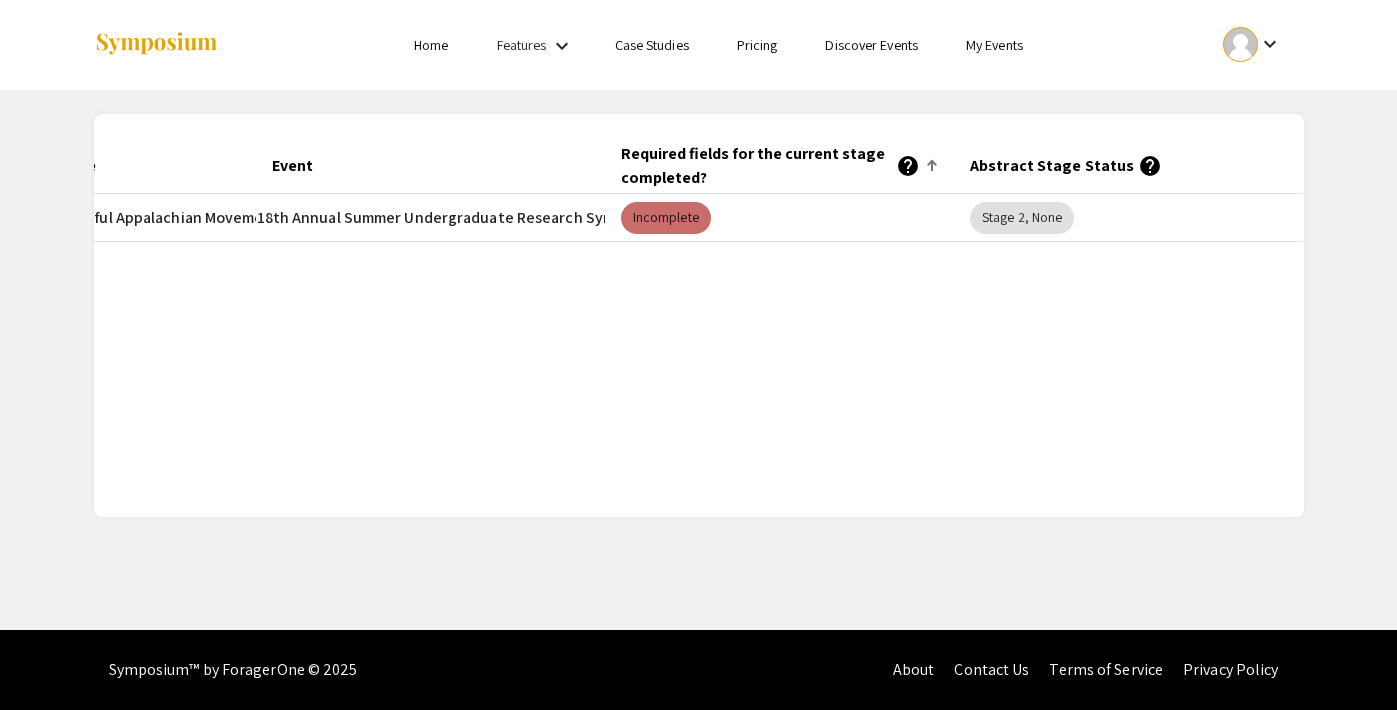 scroll, scrollTop: 0, scrollLeft: 0, axis: both 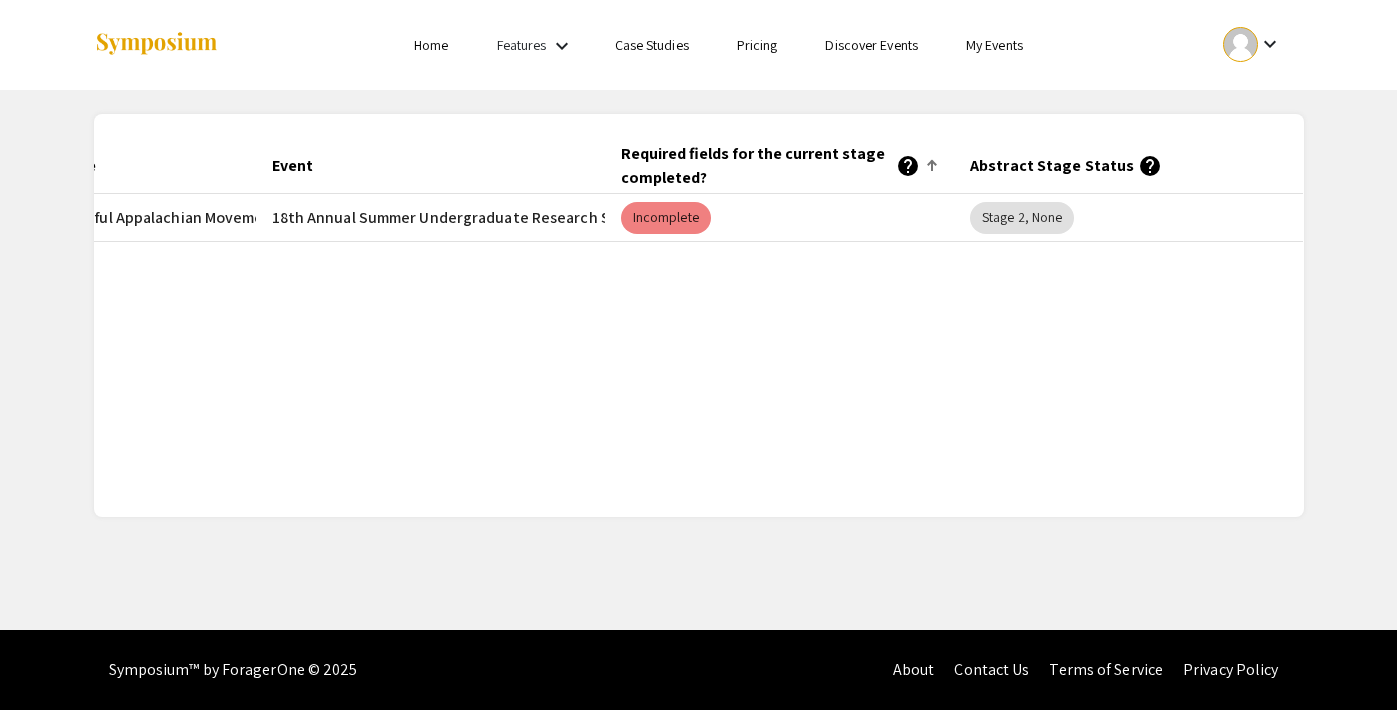 click on "Mindful Appalachian Movement: A Social Media–Delivered Intervention to Support Maternal Health" at bounding box center [408, 218] 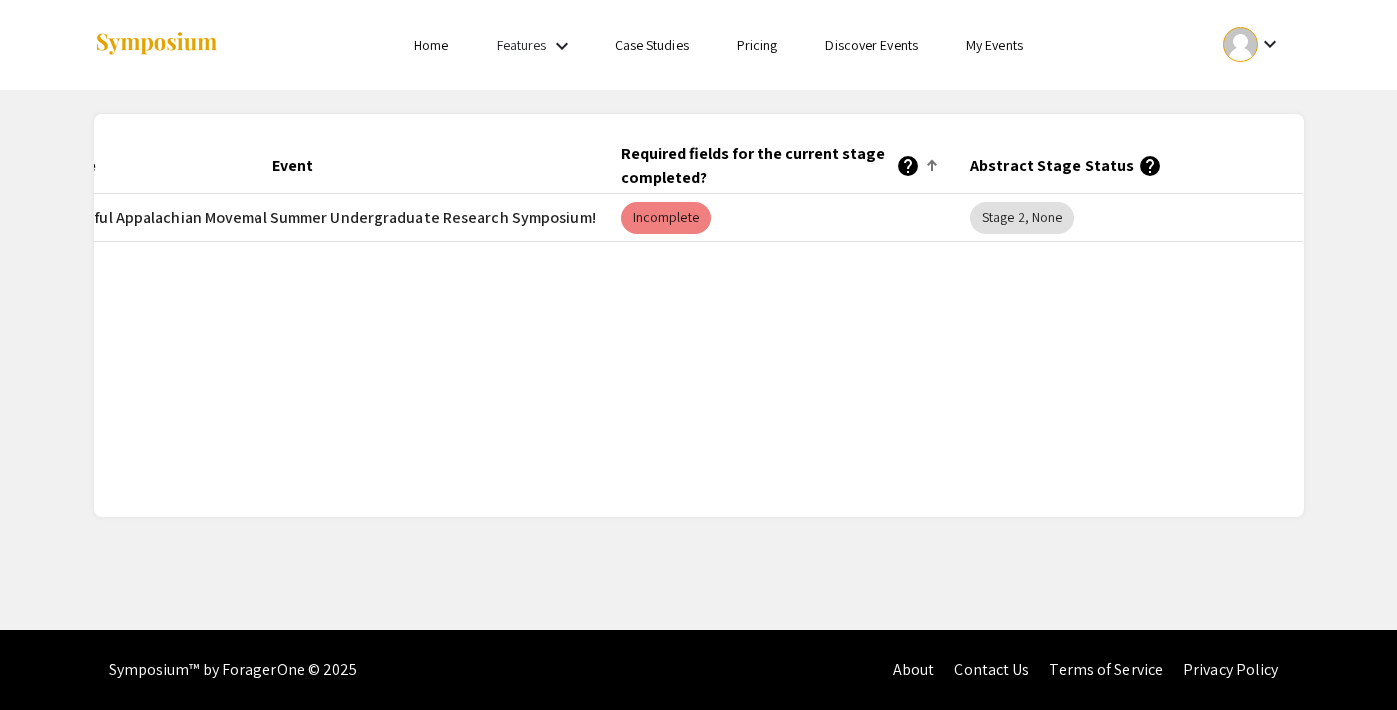 click on "keyboard_arrow_down" at bounding box center [1252, 44] 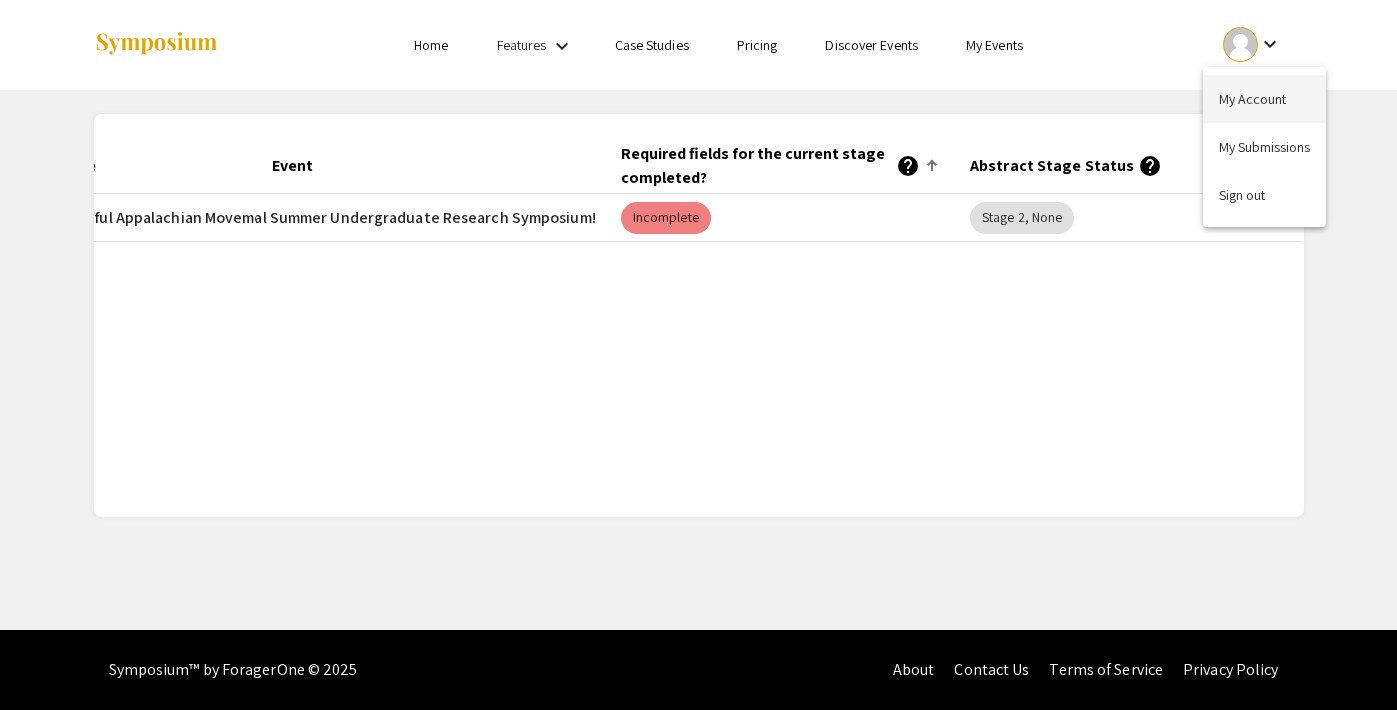 click on "My Account" at bounding box center (1264, 99) 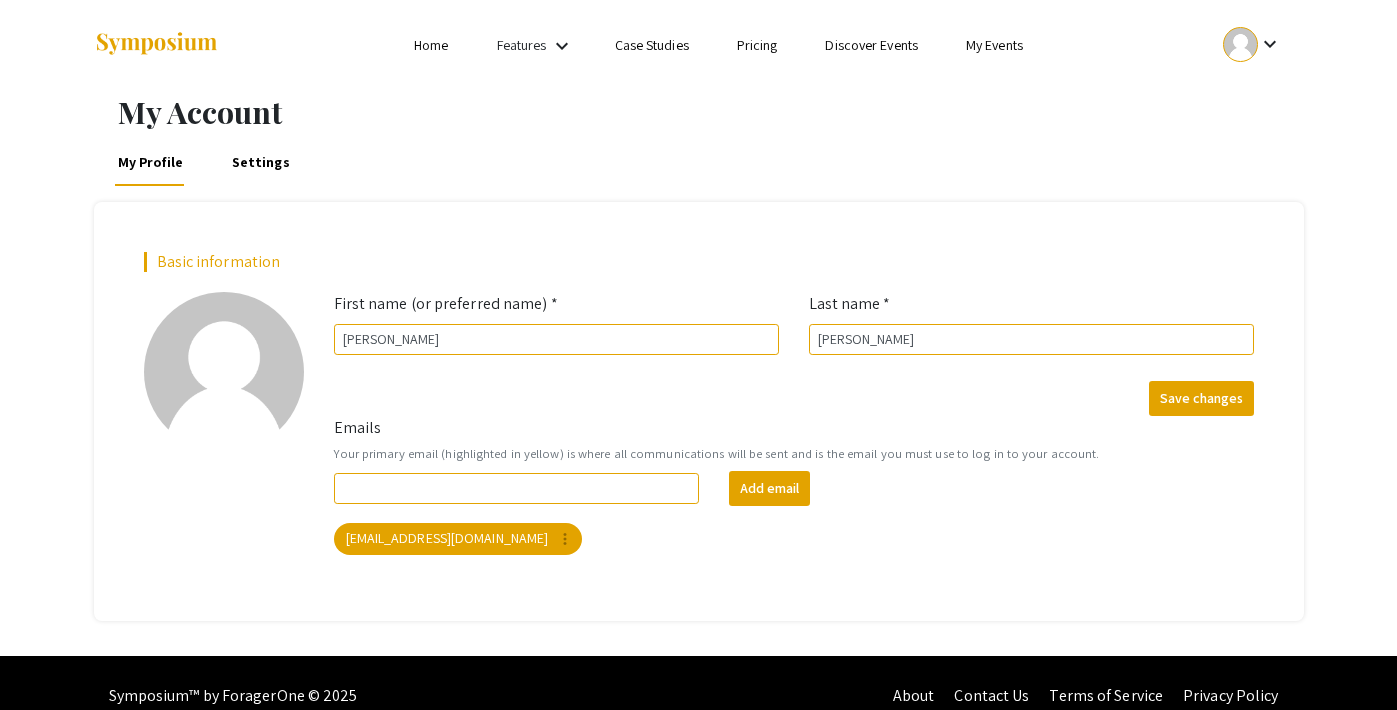 click on "keyboard_arrow_down" at bounding box center (1270, 44) 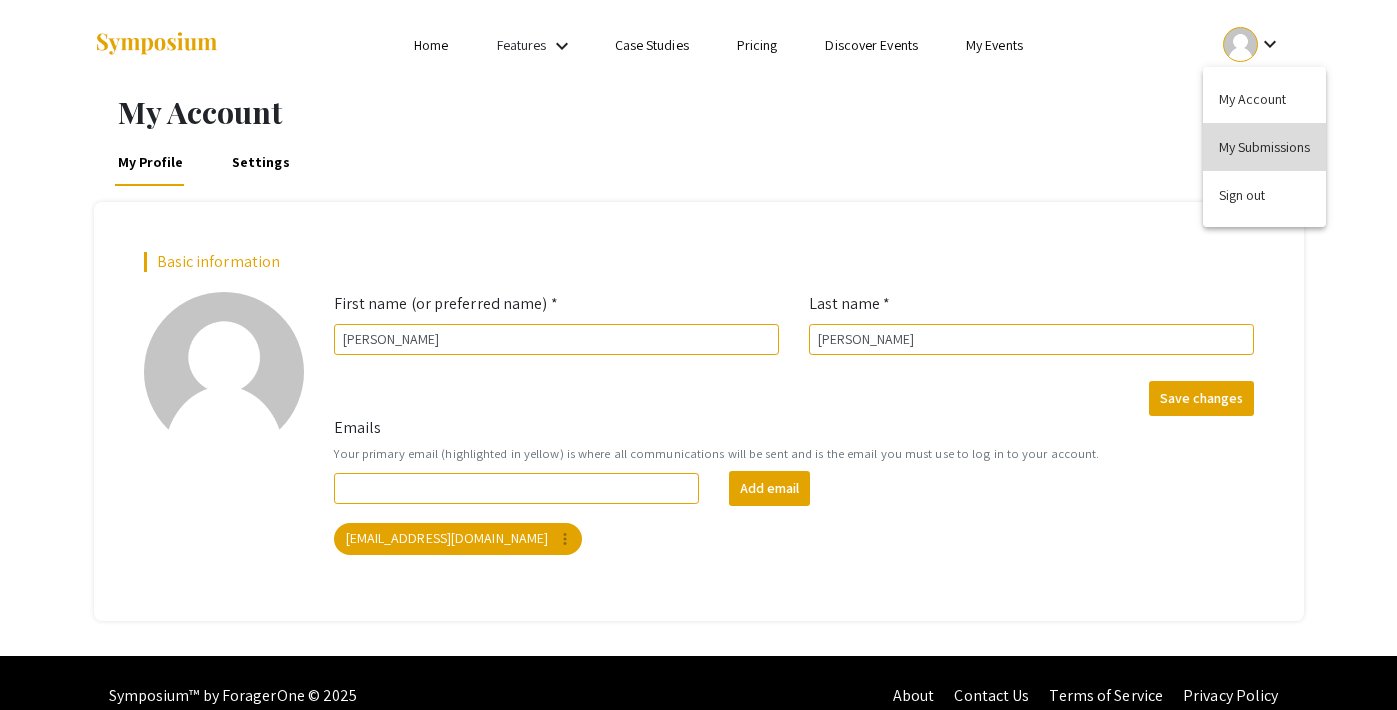 click on "My Submissions" at bounding box center (1264, 147) 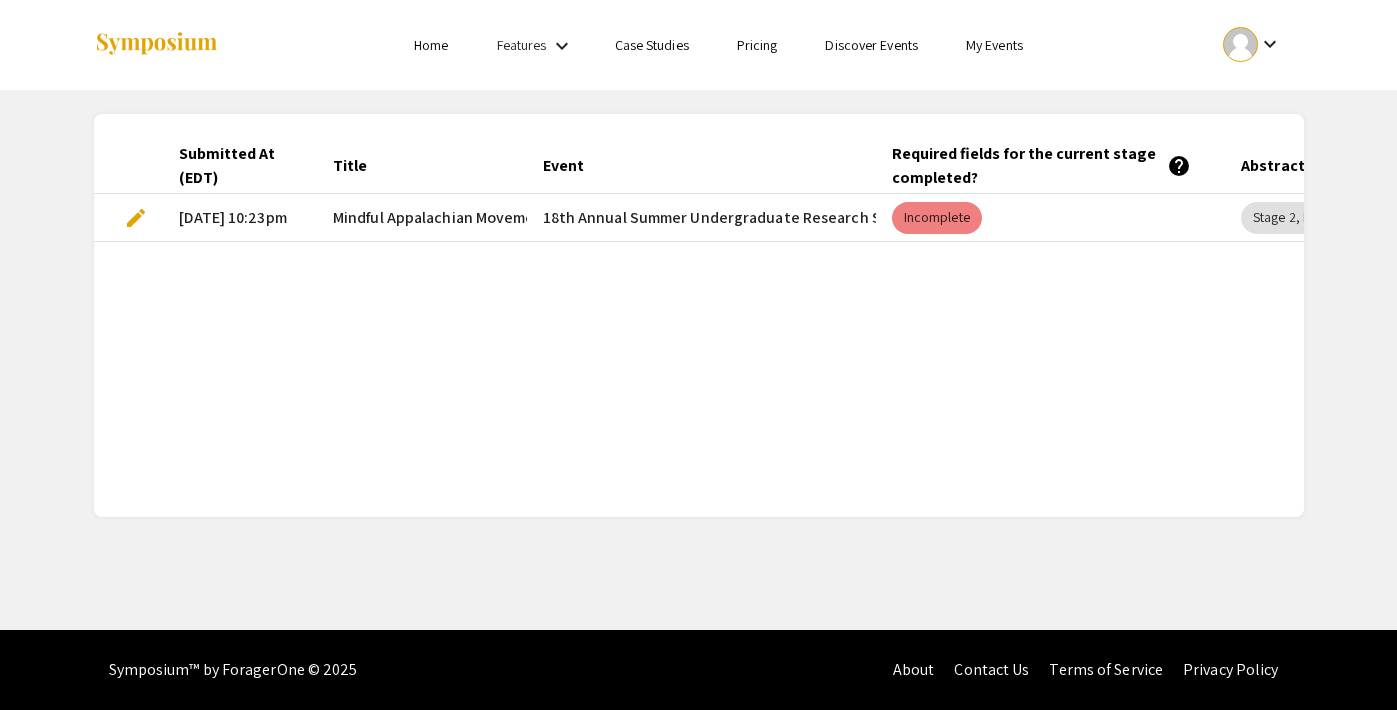 click on "edit" at bounding box center (136, 218) 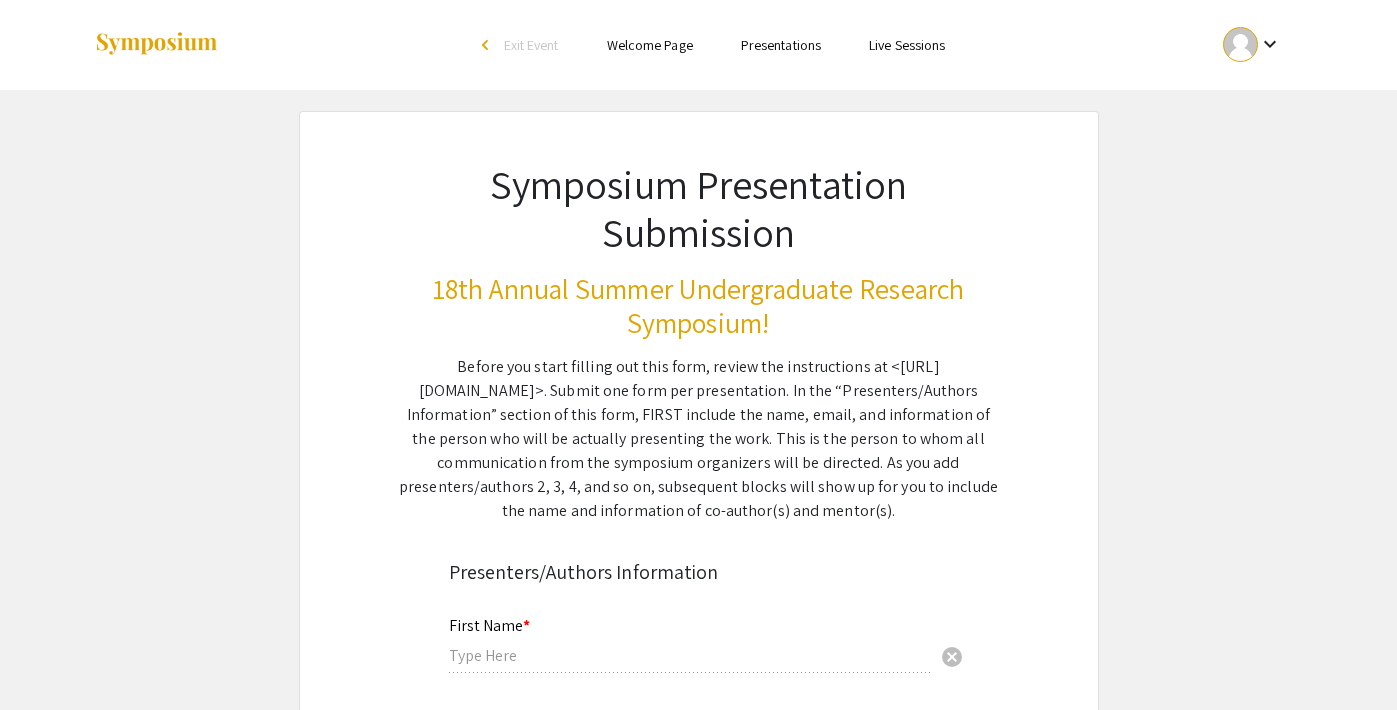 type on "[PERSON_NAME]" 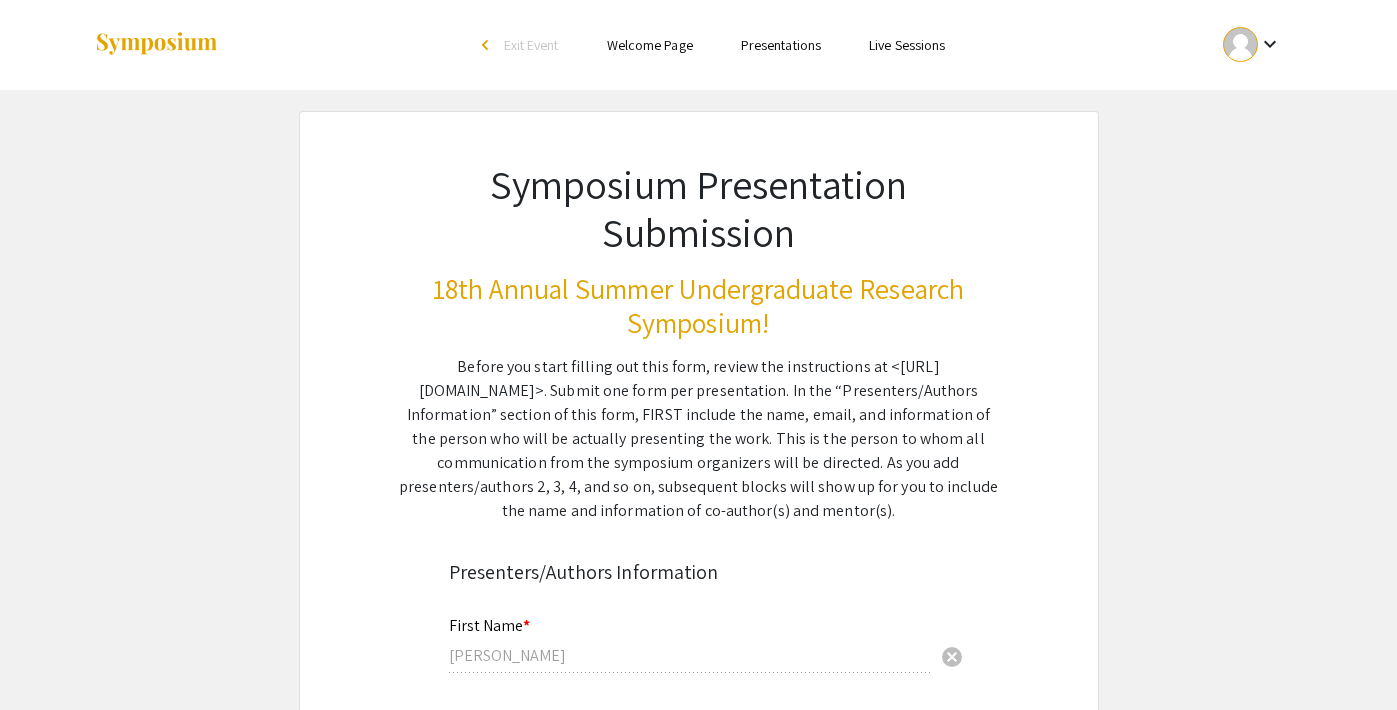 type on "[US_STATE][GEOGRAPHIC_DATA]" 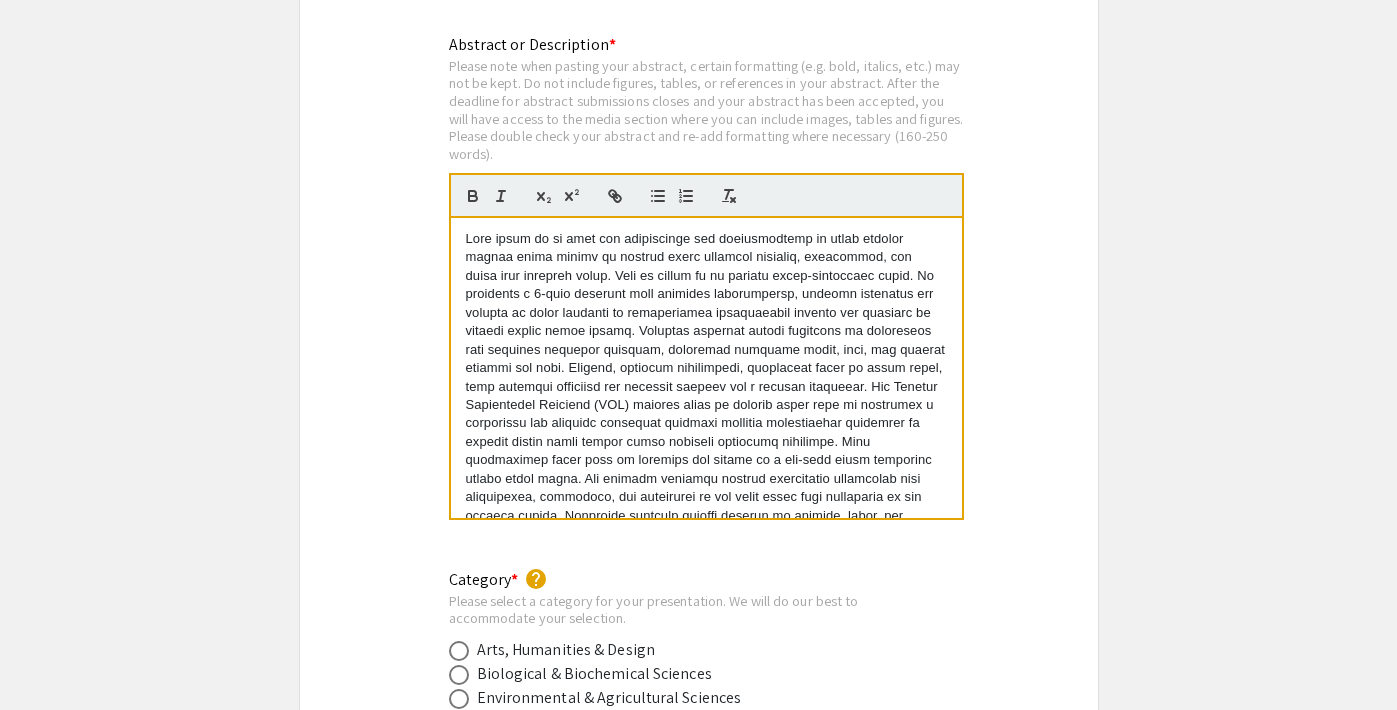 scroll, scrollTop: 2232, scrollLeft: 0, axis: vertical 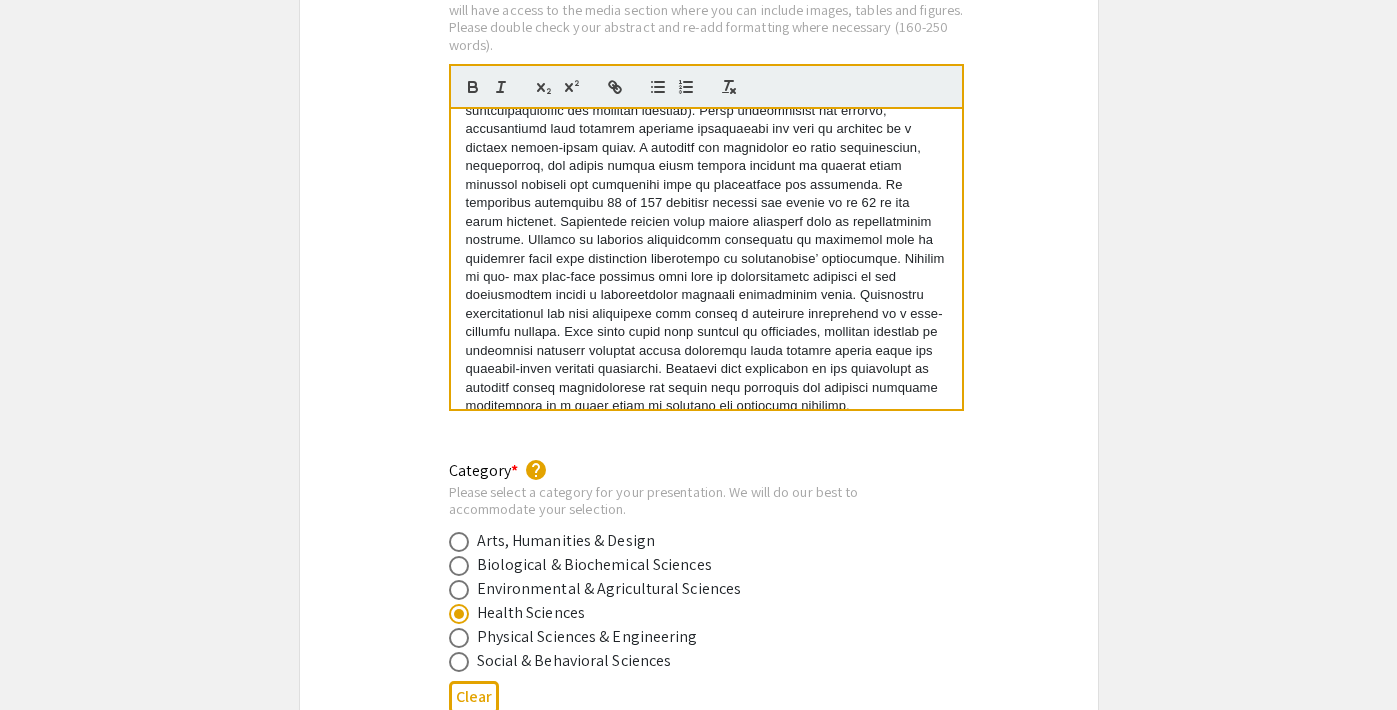 click at bounding box center [706, 231] 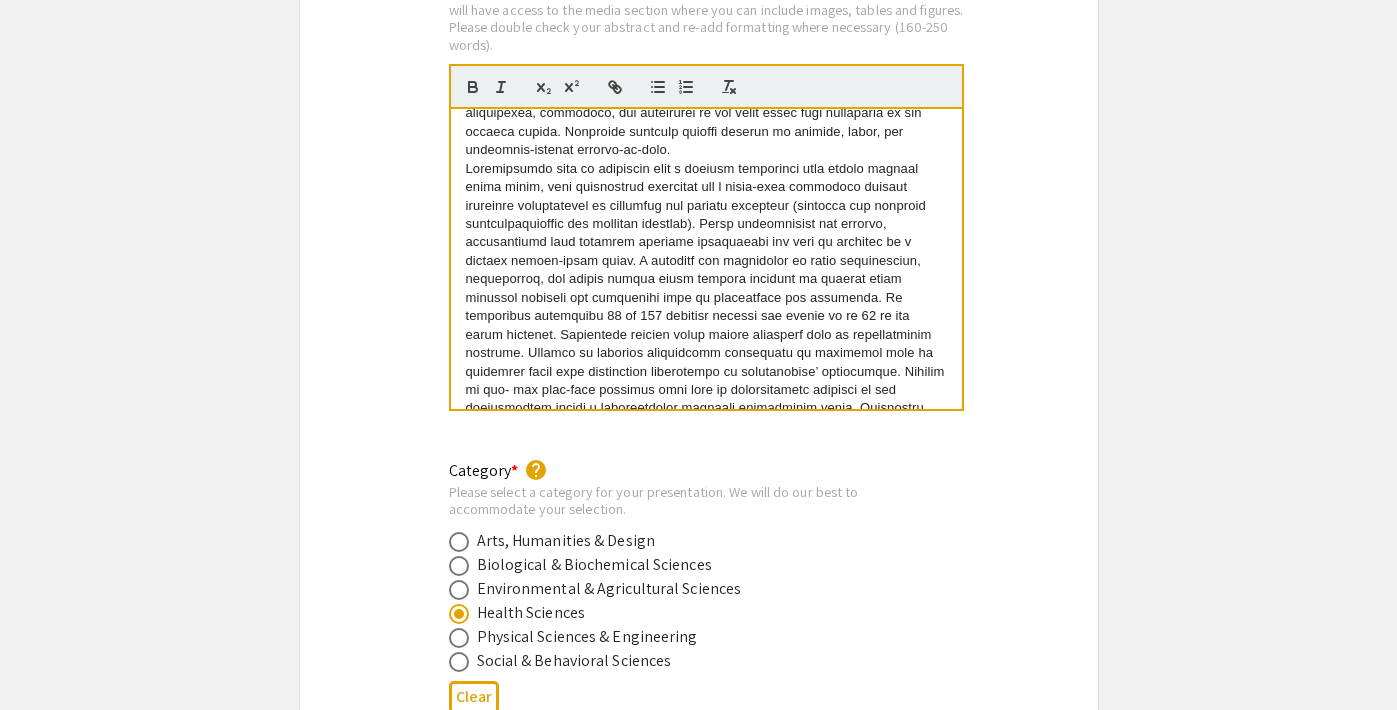 scroll, scrollTop: 0, scrollLeft: 0, axis: both 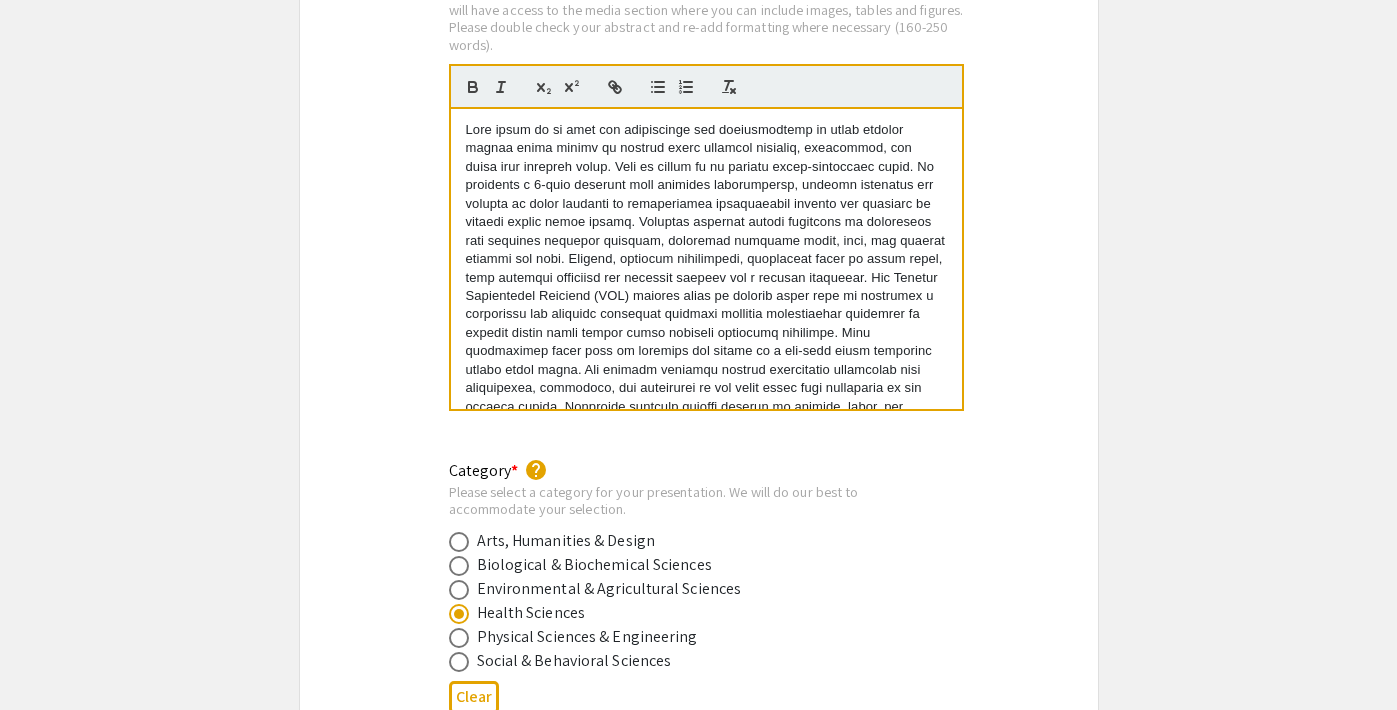 drag, startPoint x: 758, startPoint y: 392, endPoint x: 437, endPoint y: 79, distance: 448.3414 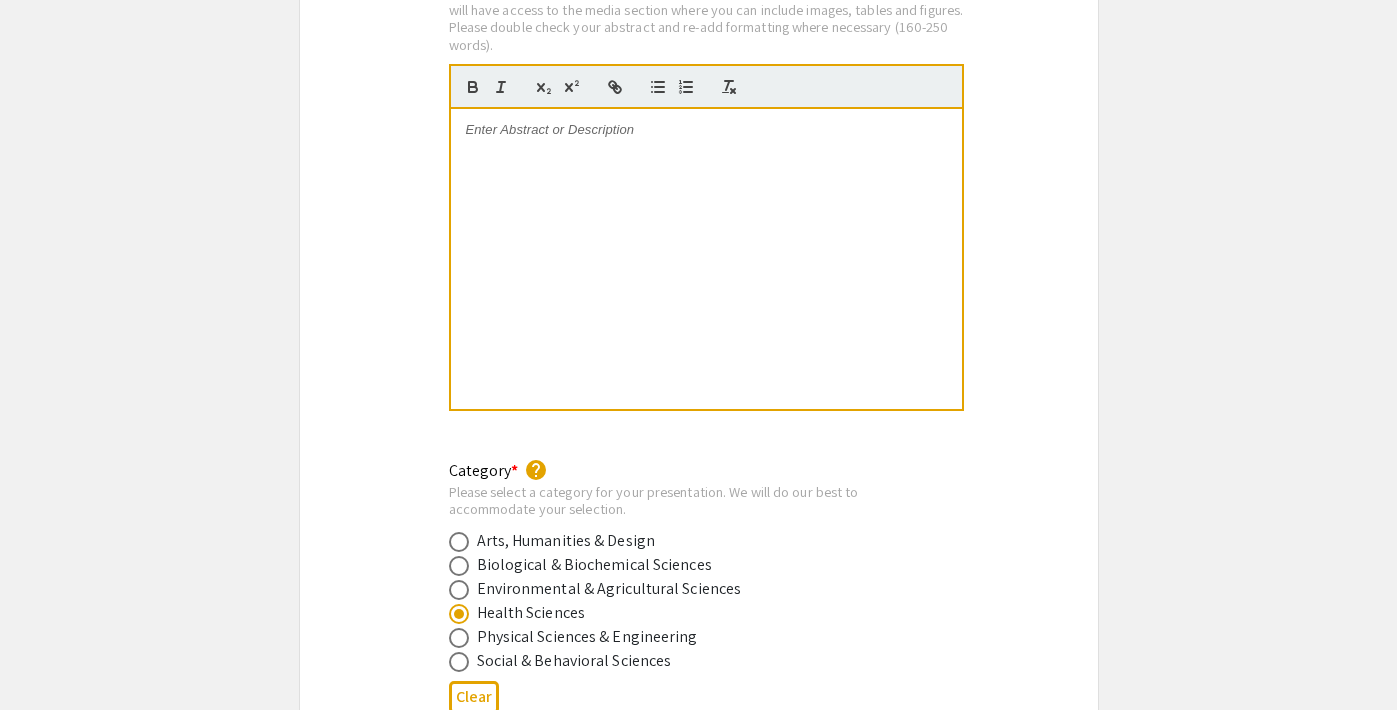 scroll, scrollTop: 0, scrollLeft: 0, axis: both 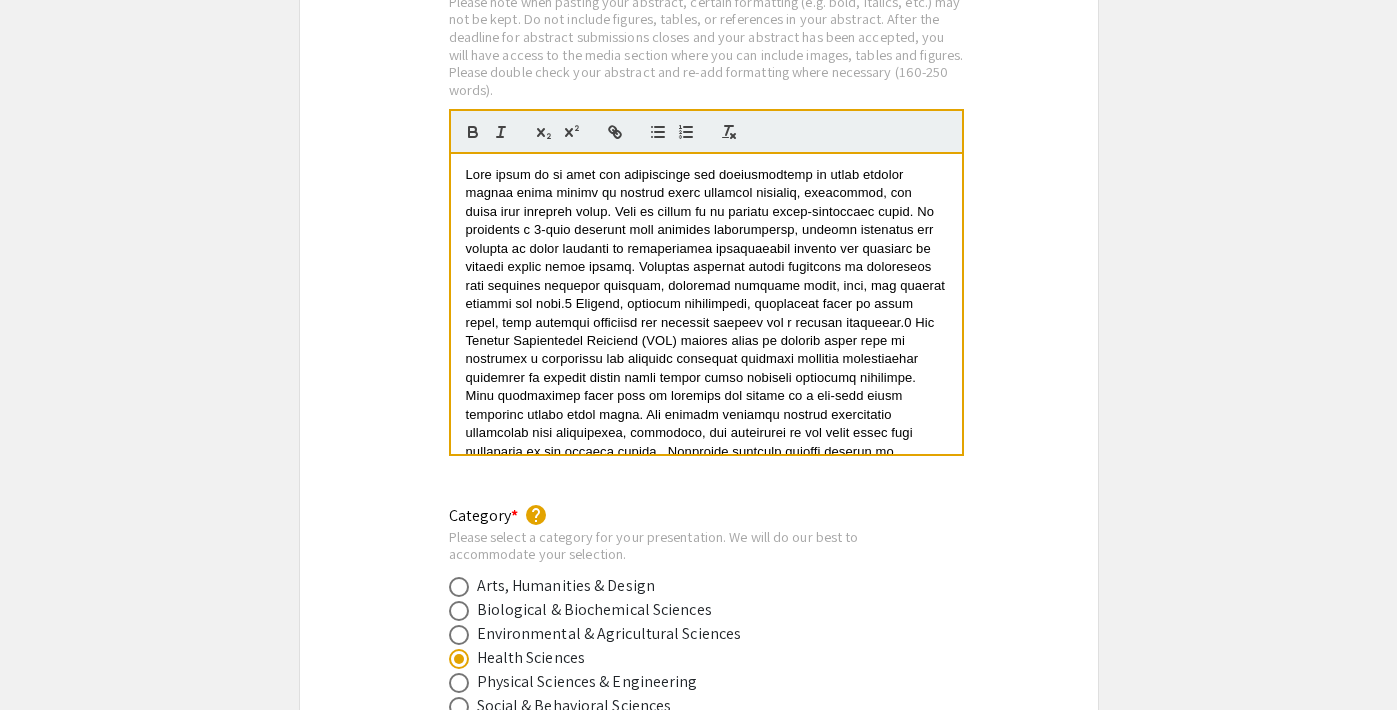 click on "Symposium Presentation Submission 18th Annual Summer Undergraduate Research Symposium!  Before you start filling out this form, review the instructions at  <[URL][DOMAIN_NAME]>.  Submit one form per presentation. In the “Presenters/Authors Information” section of this form, FIRST include the name, email, and information of the person who will be actually presenting the work. This is the person to whom all communication from the symposium organizers will be directed. As you add presenters/authors 2, 3, 4, and so on, subsequent blocks will show up for you to include the name and information of co-author(s) and mentor(s).   Presenters/Authors Information  First Name * [PERSON_NAME] cancel This field is required. Last Name * [PERSON_NAME] cancel This field is required. Email * Make sure the email is typed correctly as the organizers will use this email to contact the presenter. [EMAIL_ADDRESS][DOMAIN_NAME] cancel This field is required. Level/Classification *   Freshman   Sophomore" 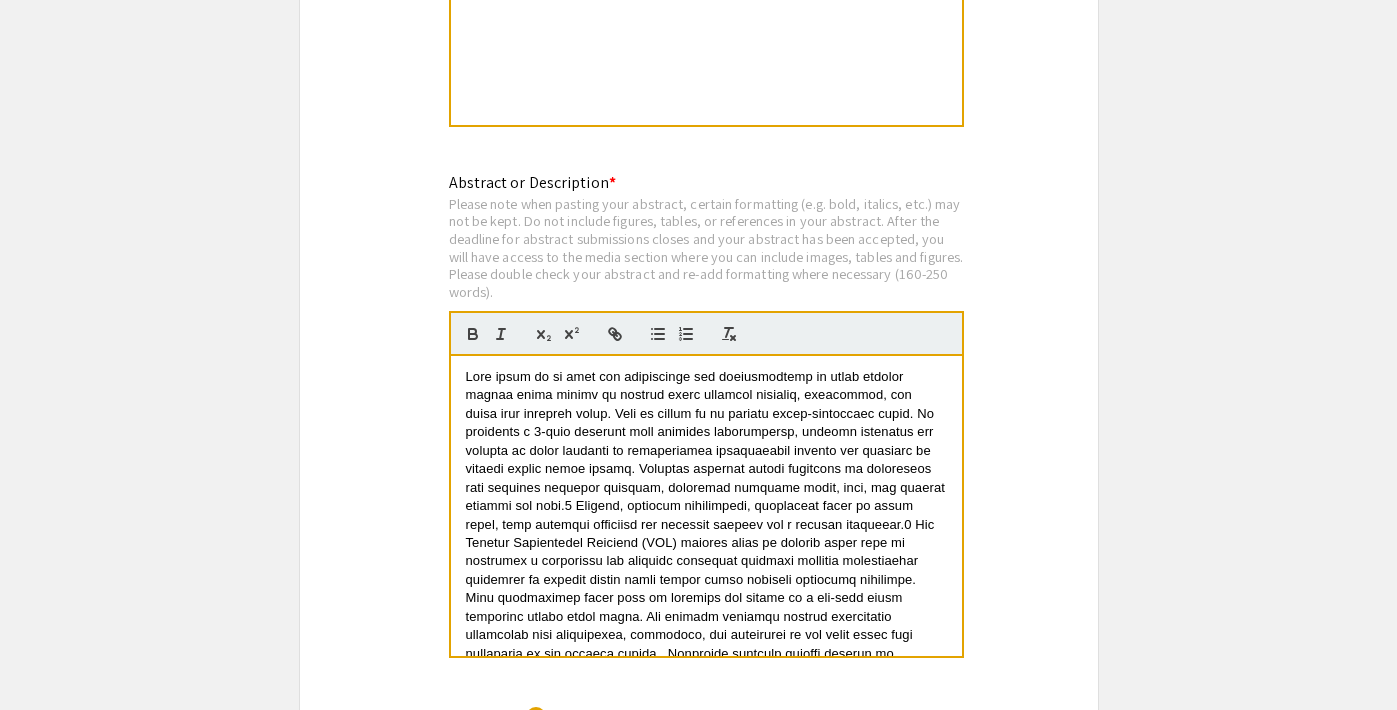 scroll, scrollTop: 2120, scrollLeft: 0, axis: vertical 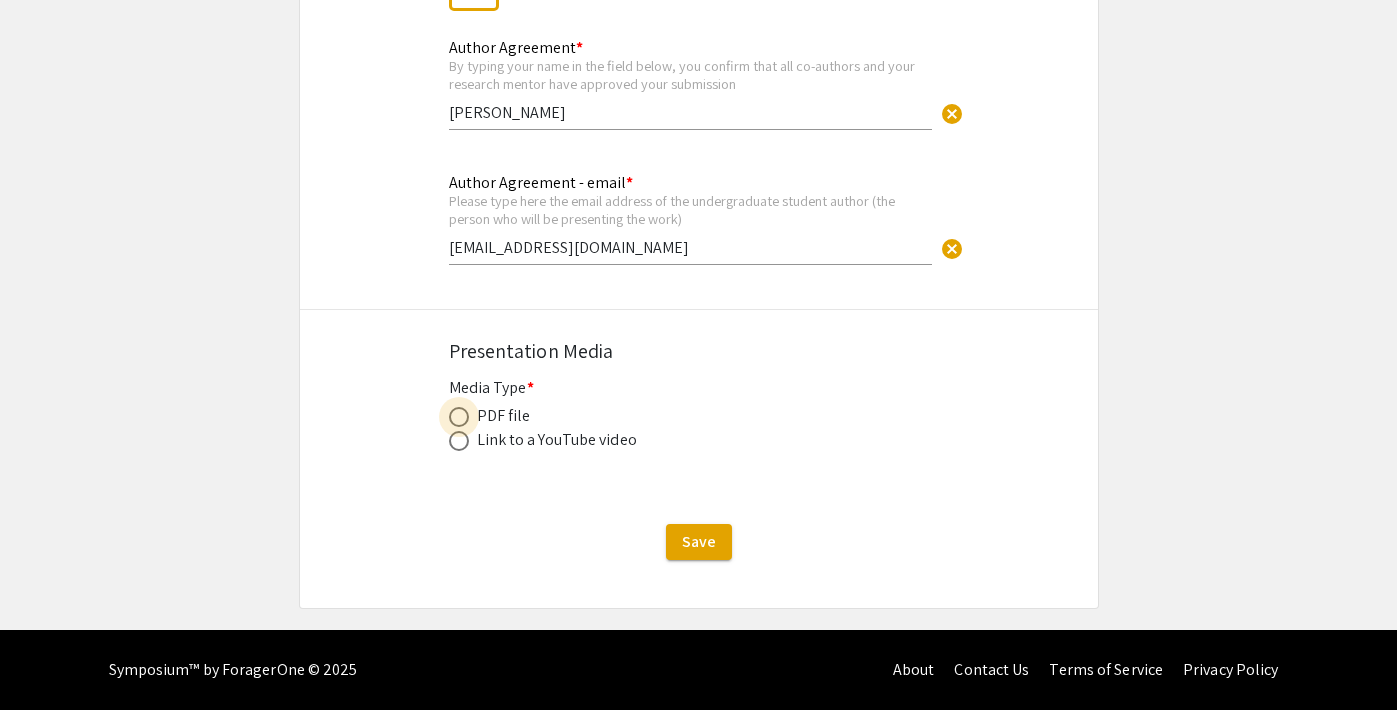 click at bounding box center [459, 417] 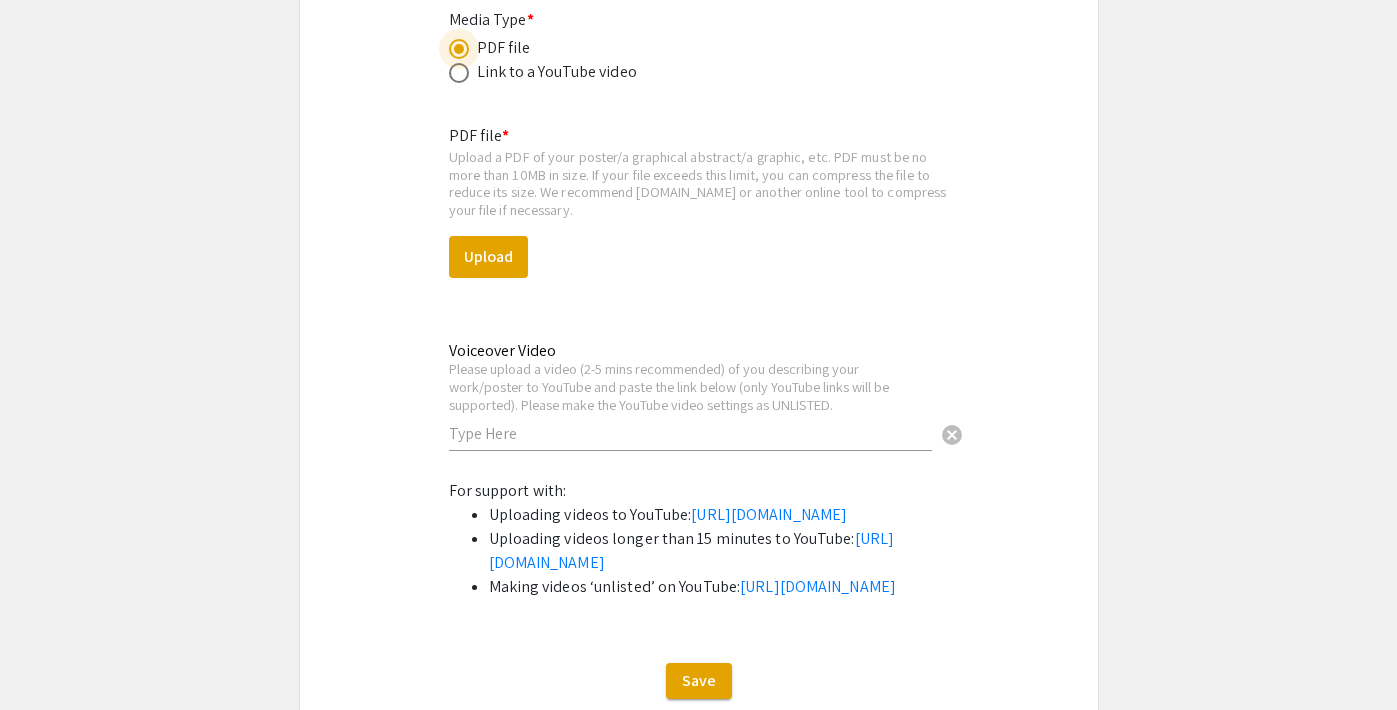 scroll, scrollTop: 4849, scrollLeft: 0, axis: vertical 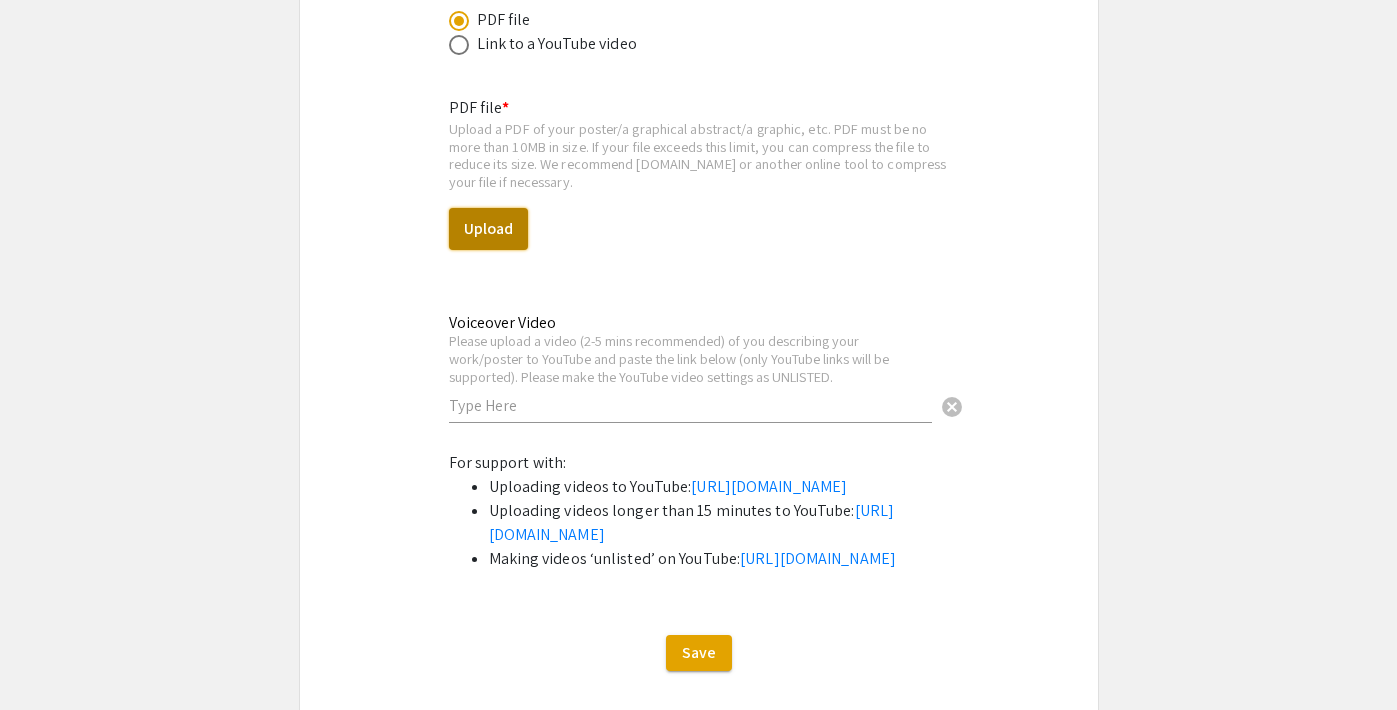 click on "Upload" at bounding box center (488, 229) 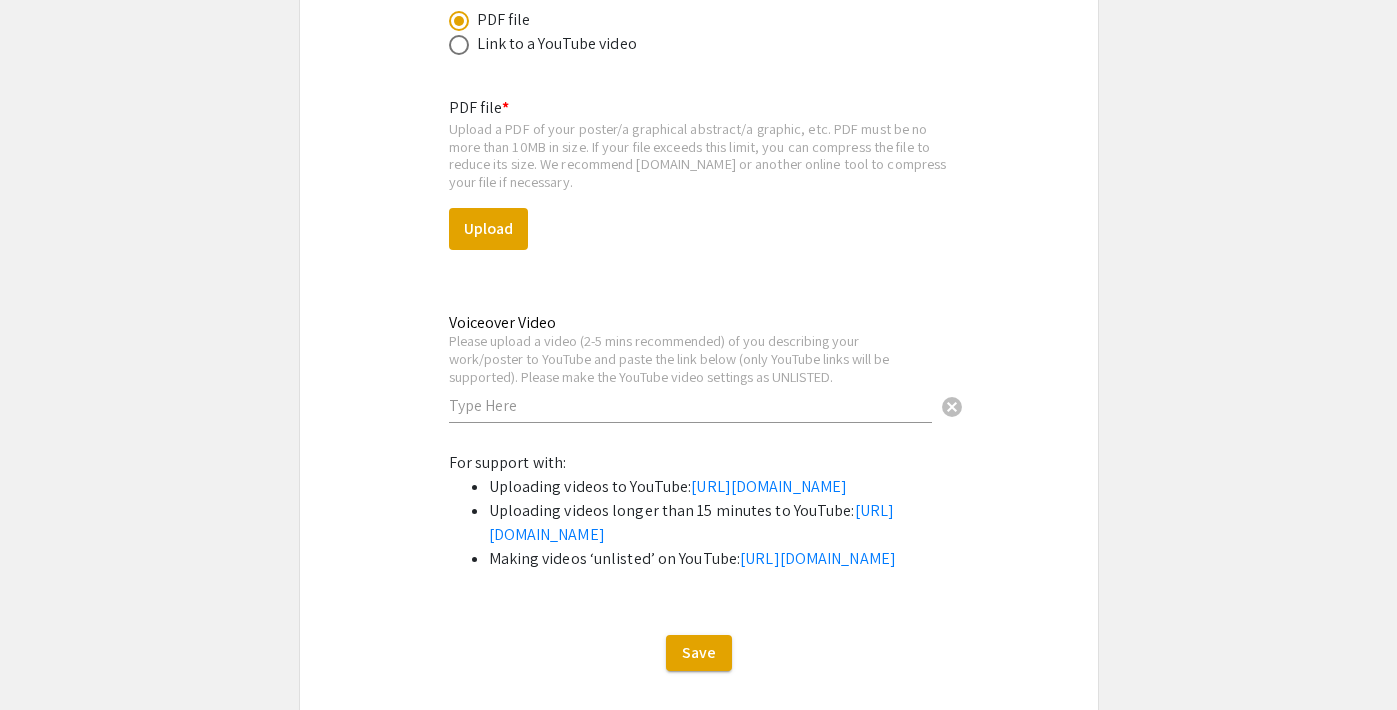 click on "PDF file  *  Upload a PDF of your poster/a graphical abstract/a graphic, etc. PDF must be no more than 10MB in size.  If your file exceeds this limit, you can compress the file to reduce its size.  We recommend [DOMAIN_NAME] or another online tool to compress your file if necessary.  Upload This field is required. Voiceover Video Please upload a video (2-5 mins recommended) of you describing your work/poster to YouTube and paste the link below (only YouTube links will be supported). Please make the YouTube video settings as UNLISTED. cancel This field is required." at bounding box center [699, 265] 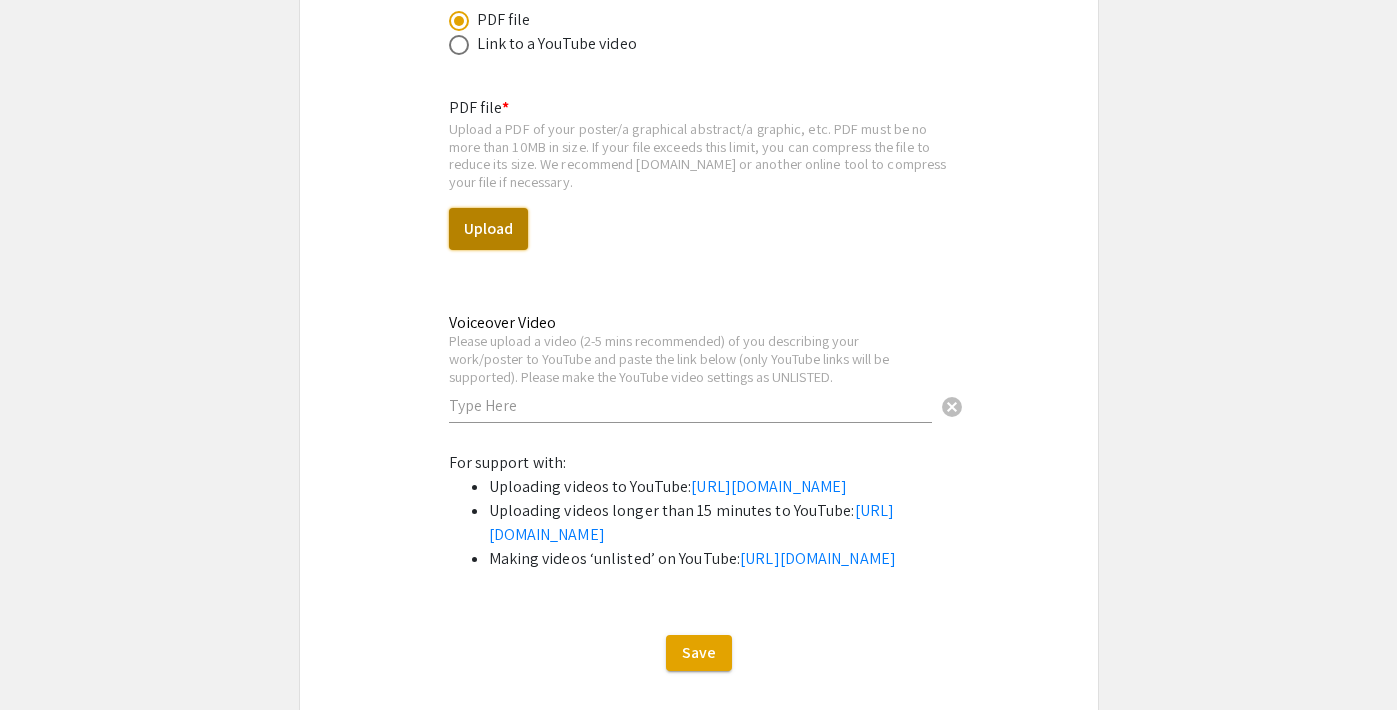 click on "Upload" at bounding box center (488, 229) 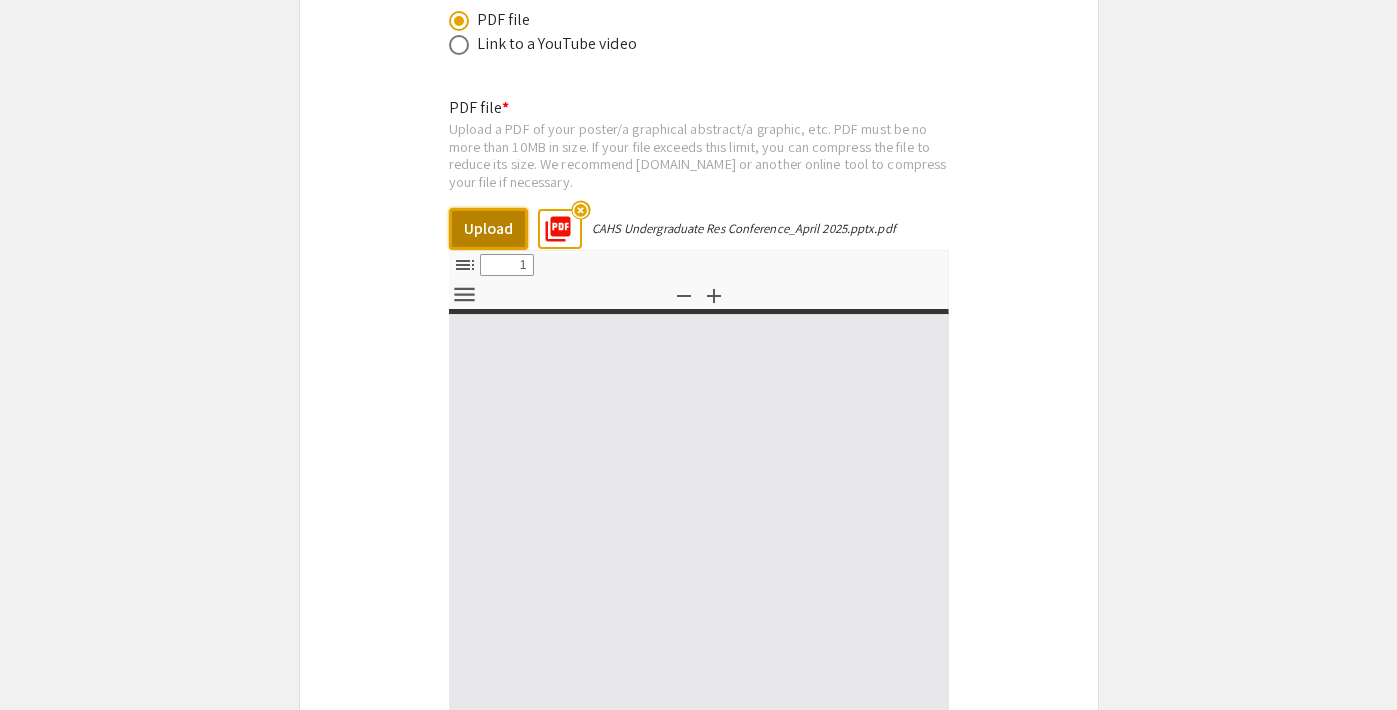 select on "custom" 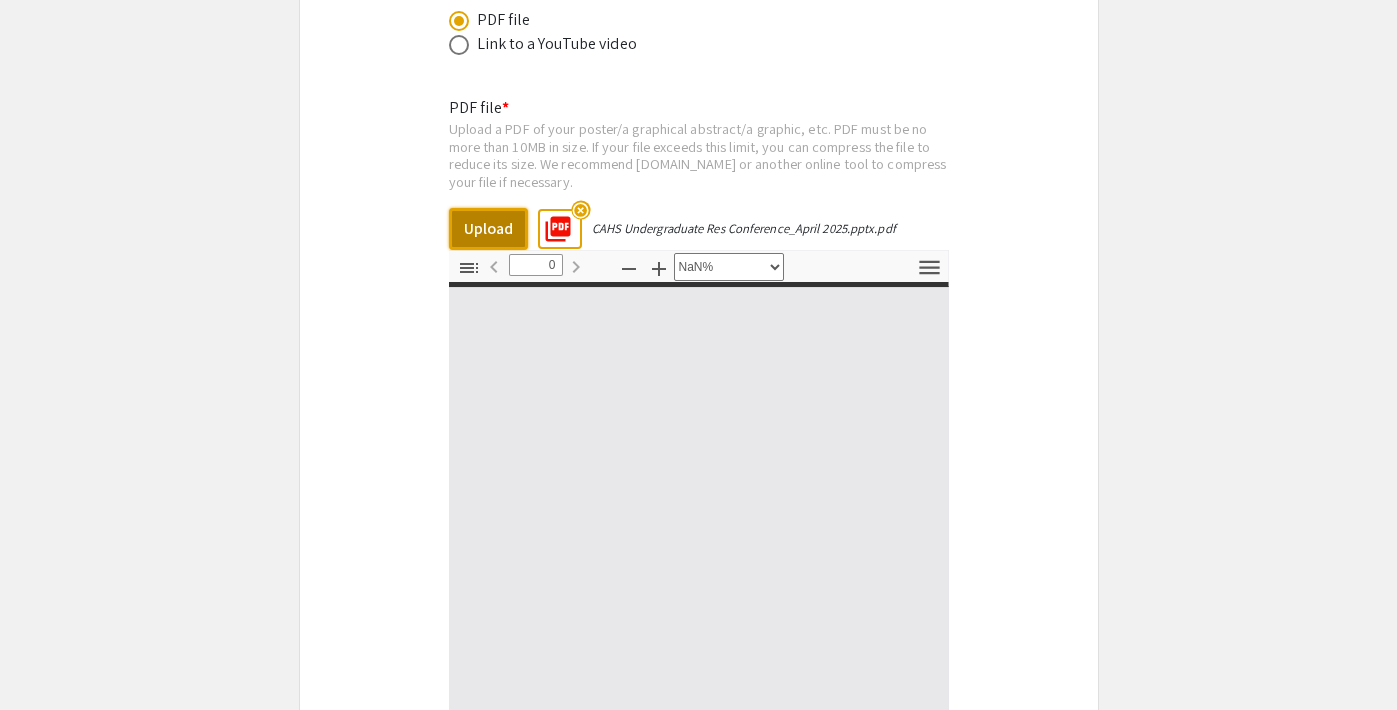 type on "1" 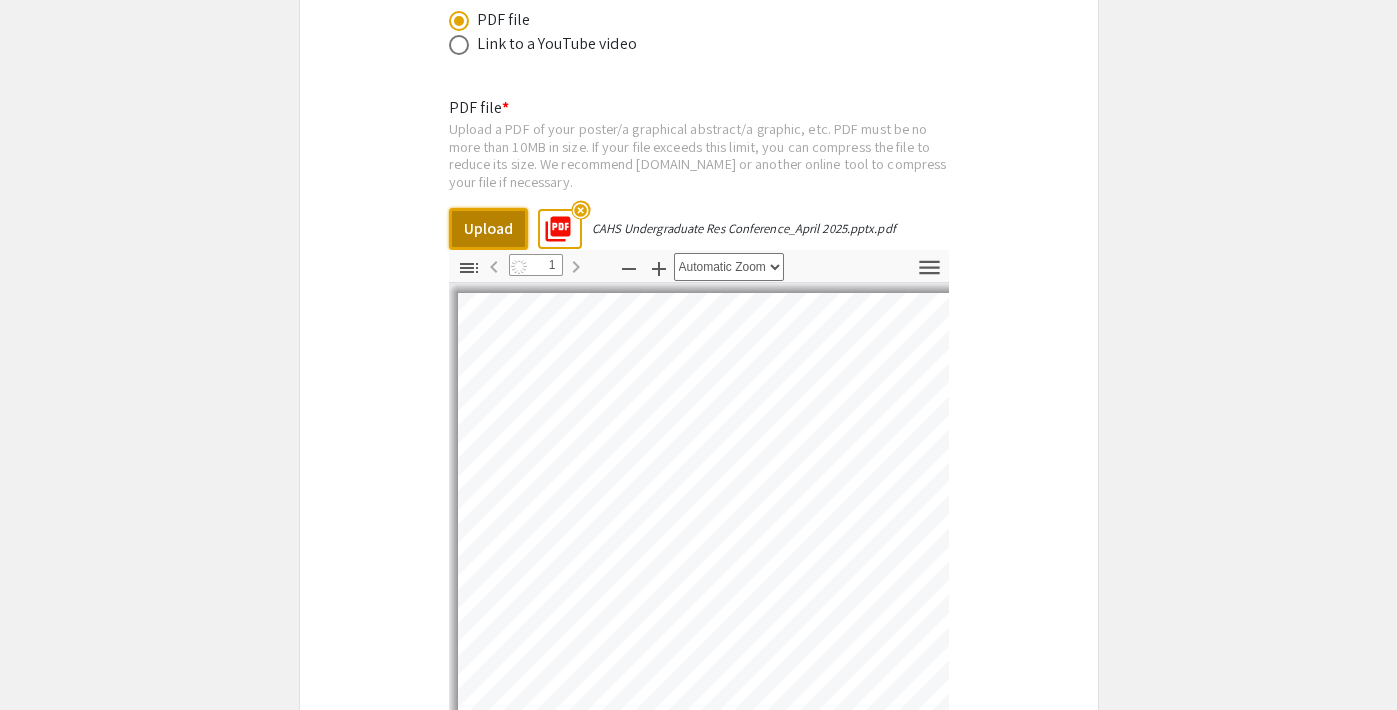 select on "auto" 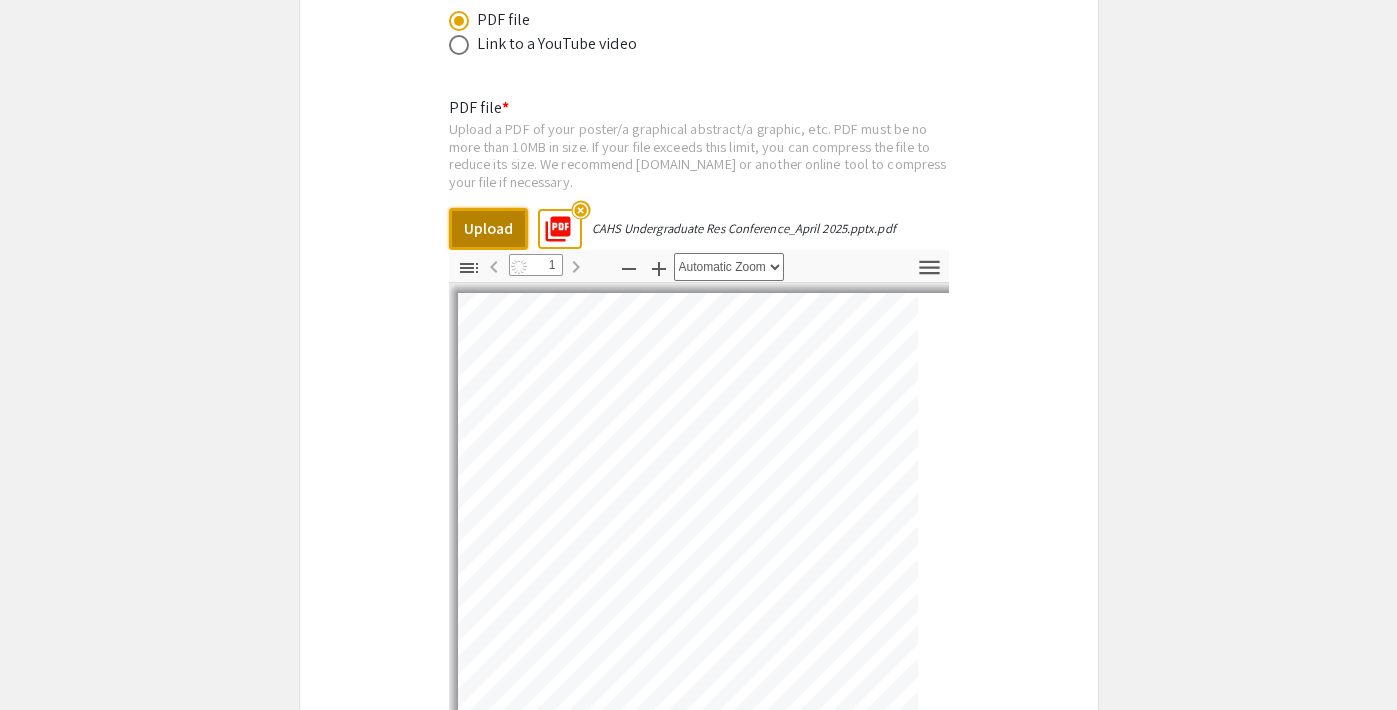 scroll, scrollTop: 8, scrollLeft: 0, axis: vertical 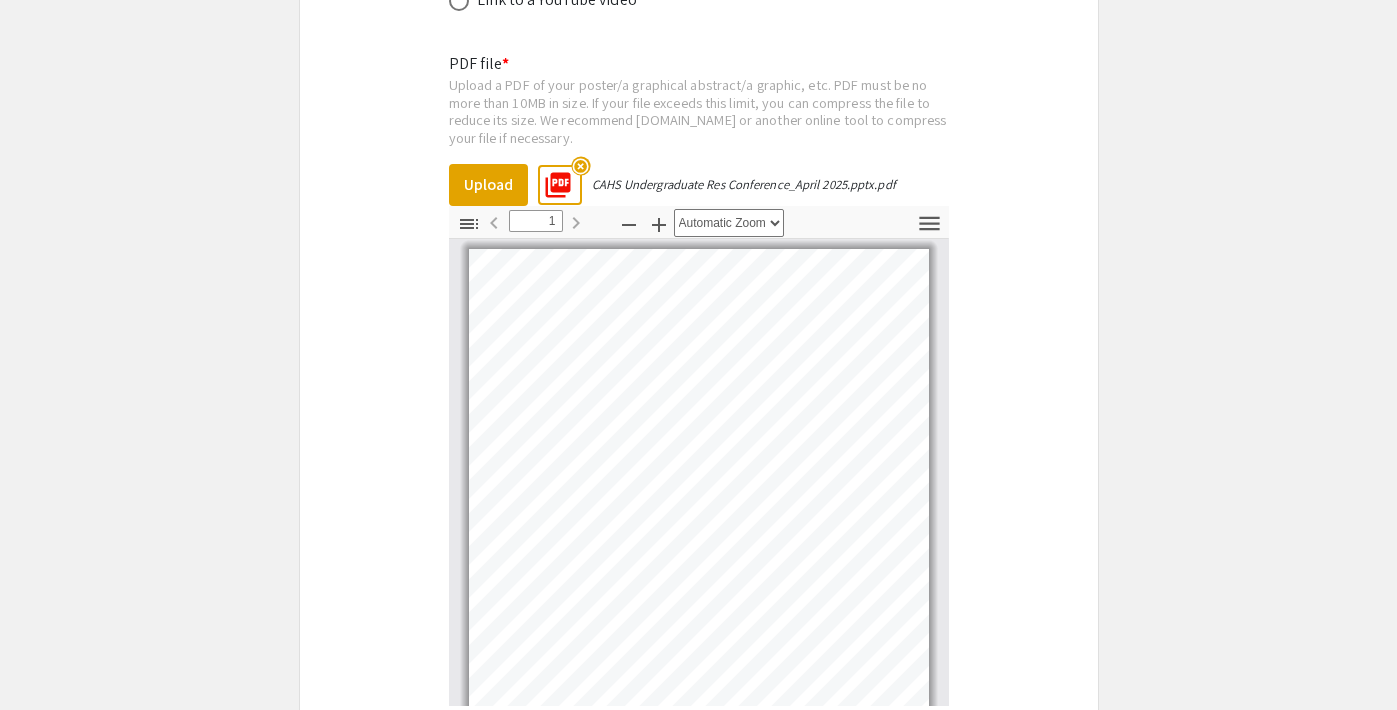 click on "Symposium Presentation Submission 18th Annual Summer Undergraduate Research Symposium!  Before you start filling out this form, review the instructions at  <[URL][DOMAIN_NAME]>.  Submit one form per presentation. In the “Presenters/Authors Information” section of this form, FIRST include the name, email, and information of the person who will be actually presenting the work. This is the person to whom all communication from the symposium organizers will be directed. As you add presenters/authors 2, 3, 4, and so on, subsequent blocks will show up for you to include the name and information of co-author(s) and mentor(s).   Presenters/Authors Information  First Name * [PERSON_NAME] cancel This field is required. Last Name * [PERSON_NAME] cancel This field is required. Email * Make sure the email is typed correctly as the organizers will use this email to contact the presenter. [EMAIL_ADDRESS][DOMAIN_NAME] cancel This field is required. Level/Classification *   Freshman   Sophomore" 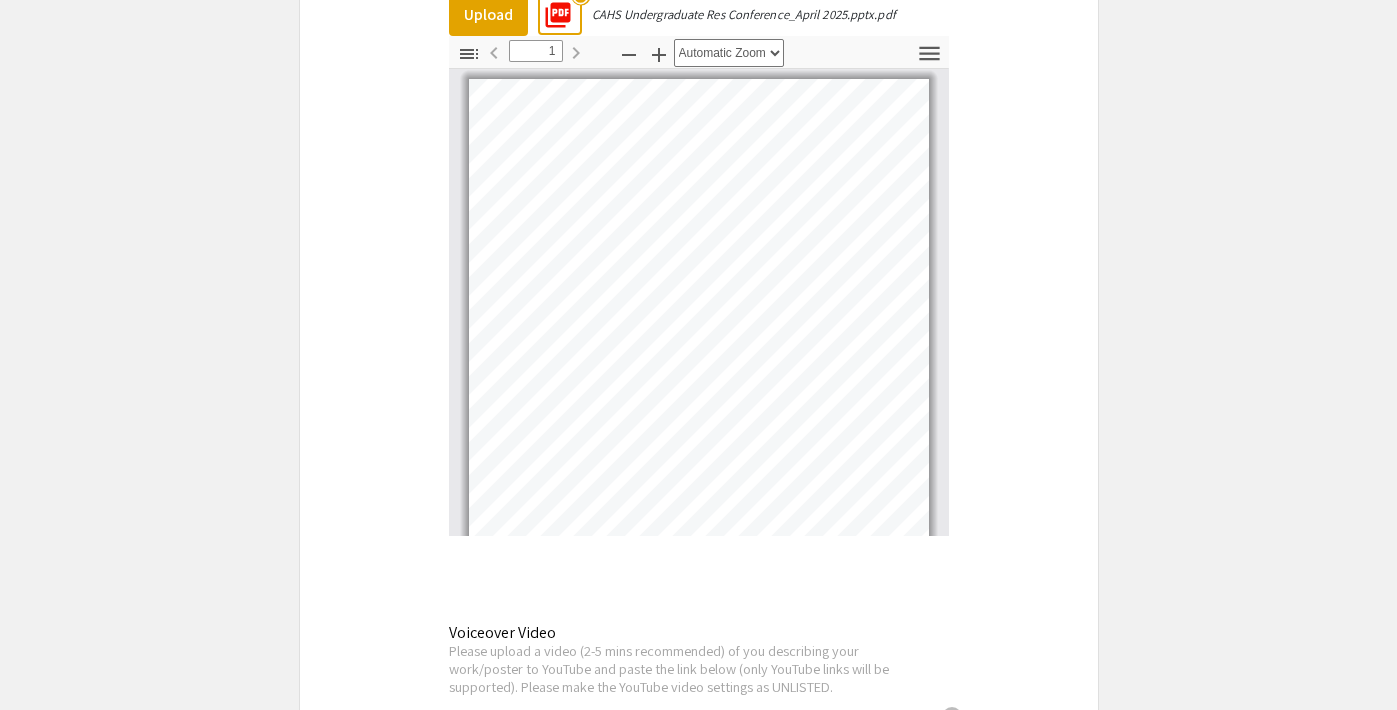 scroll, scrollTop: 5091, scrollLeft: 0, axis: vertical 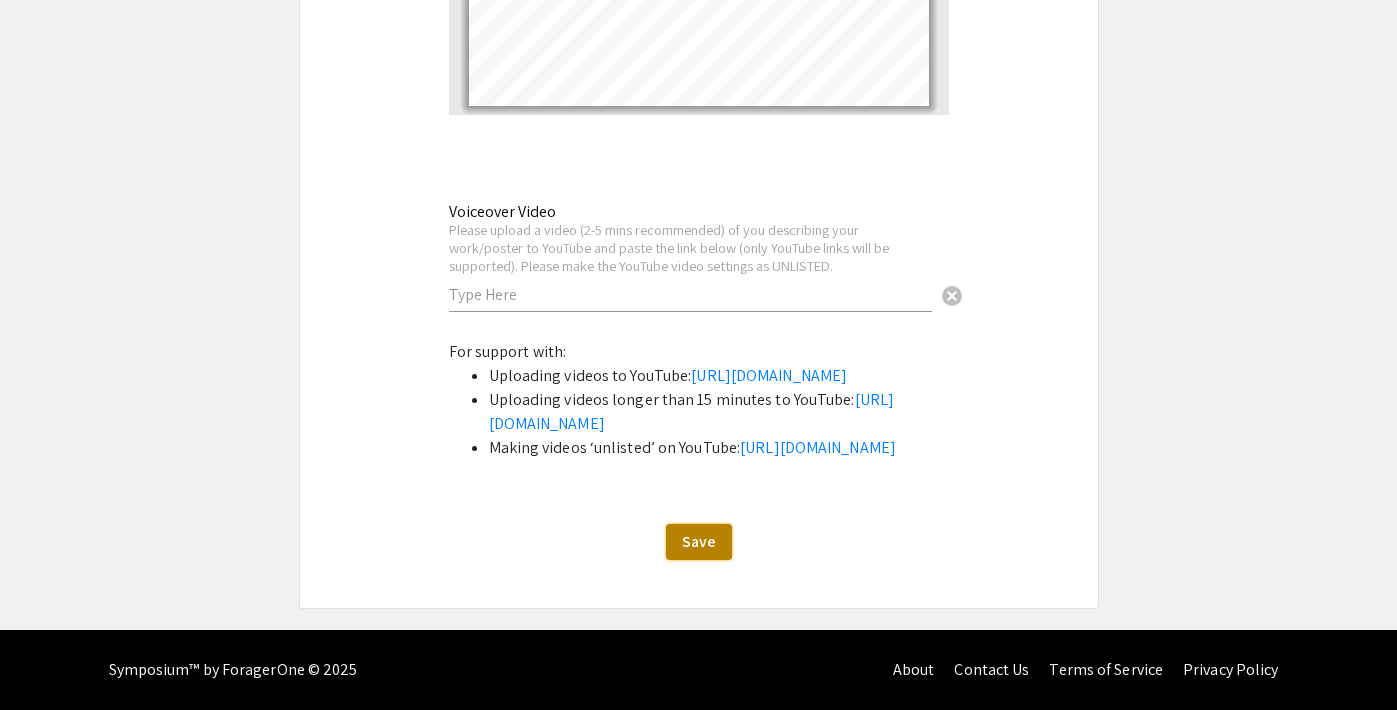 click on "Save" 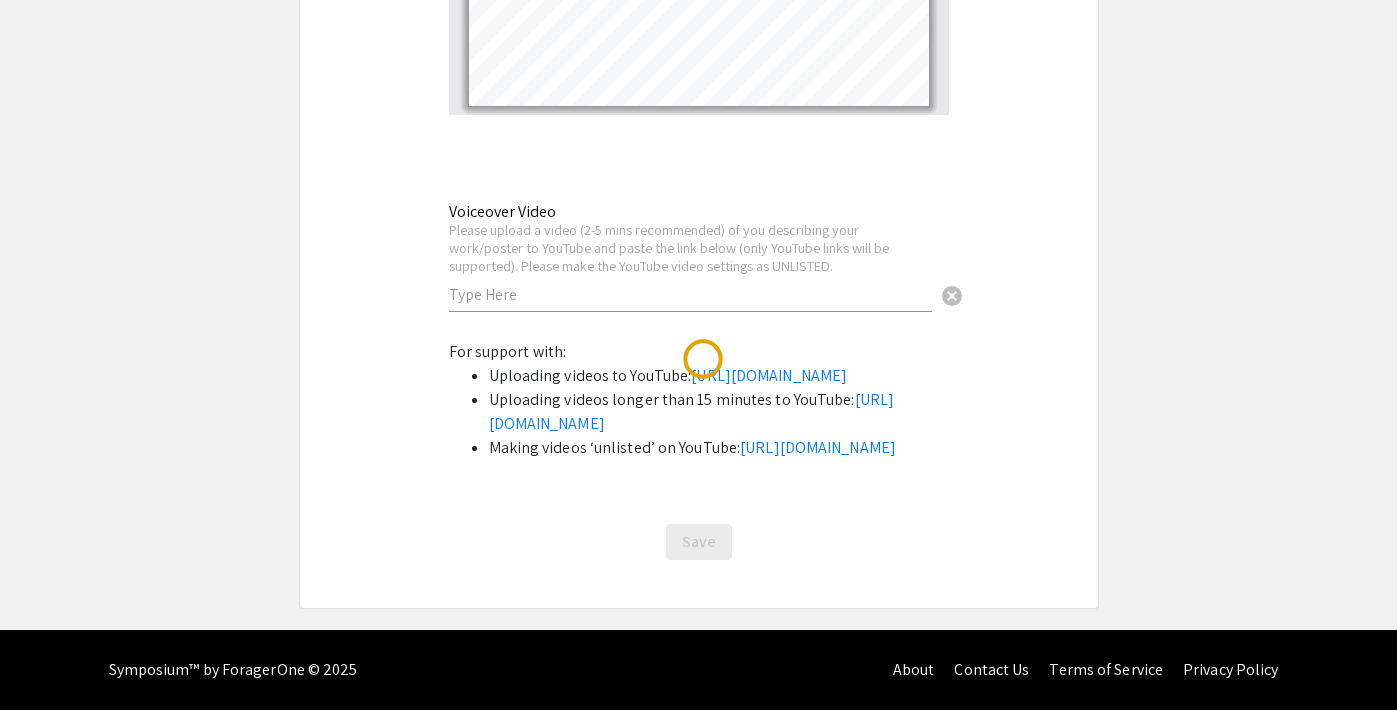 scroll, scrollTop: 0, scrollLeft: 0, axis: both 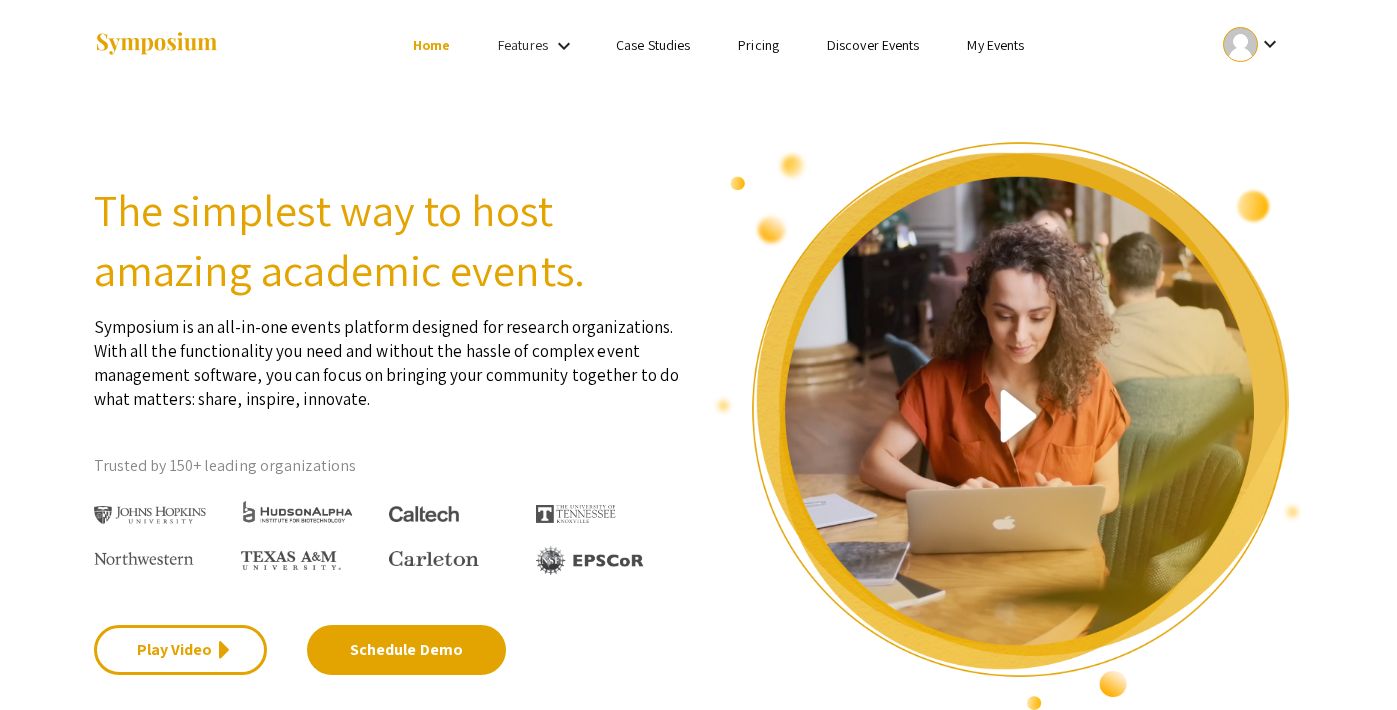 click on "keyboard_arrow_down" at bounding box center [564, 46] 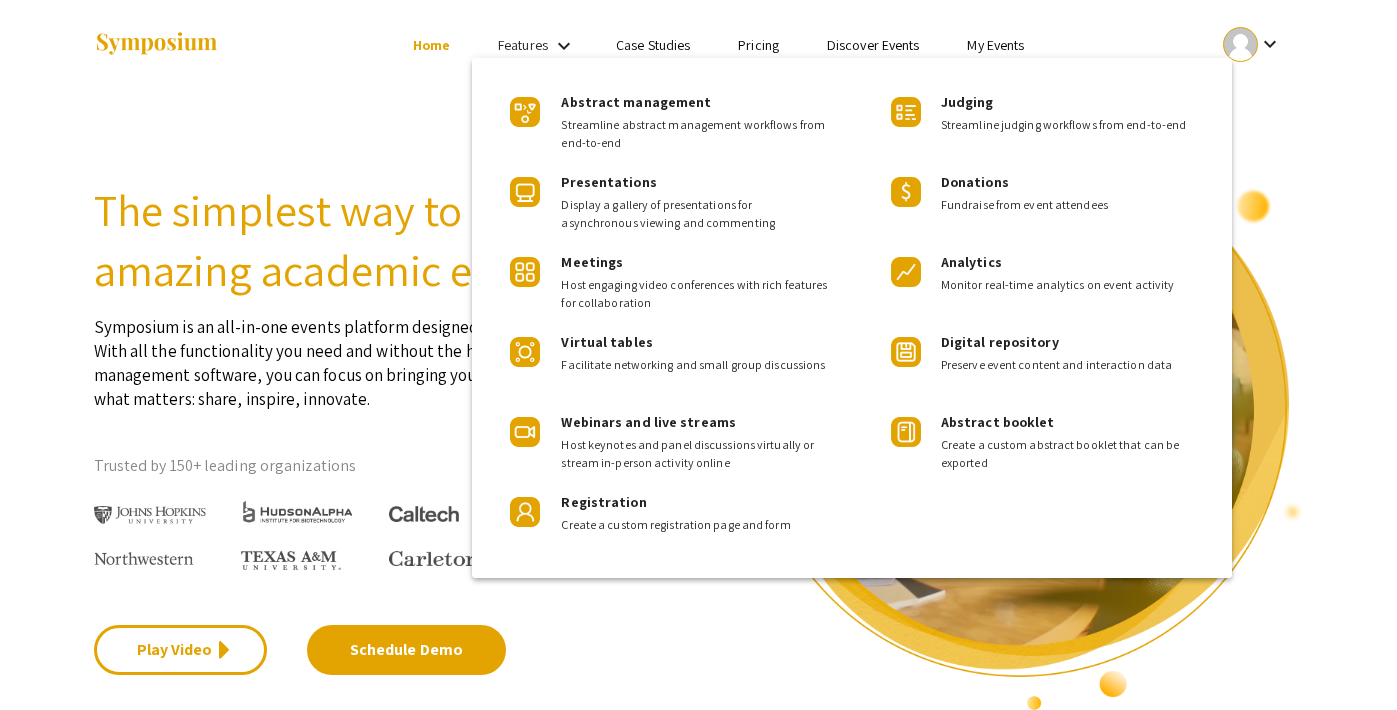 click at bounding box center [698, 355] 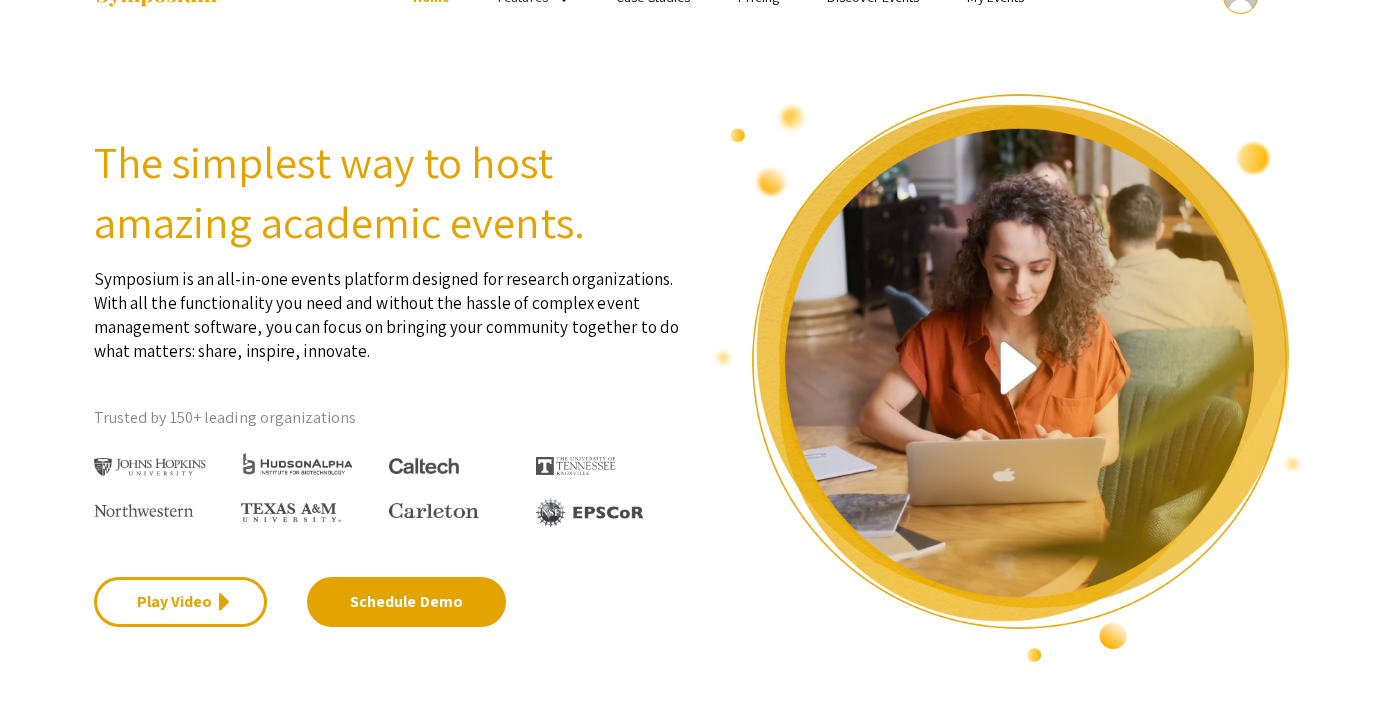 scroll, scrollTop: 0, scrollLeft: 0, axis: both 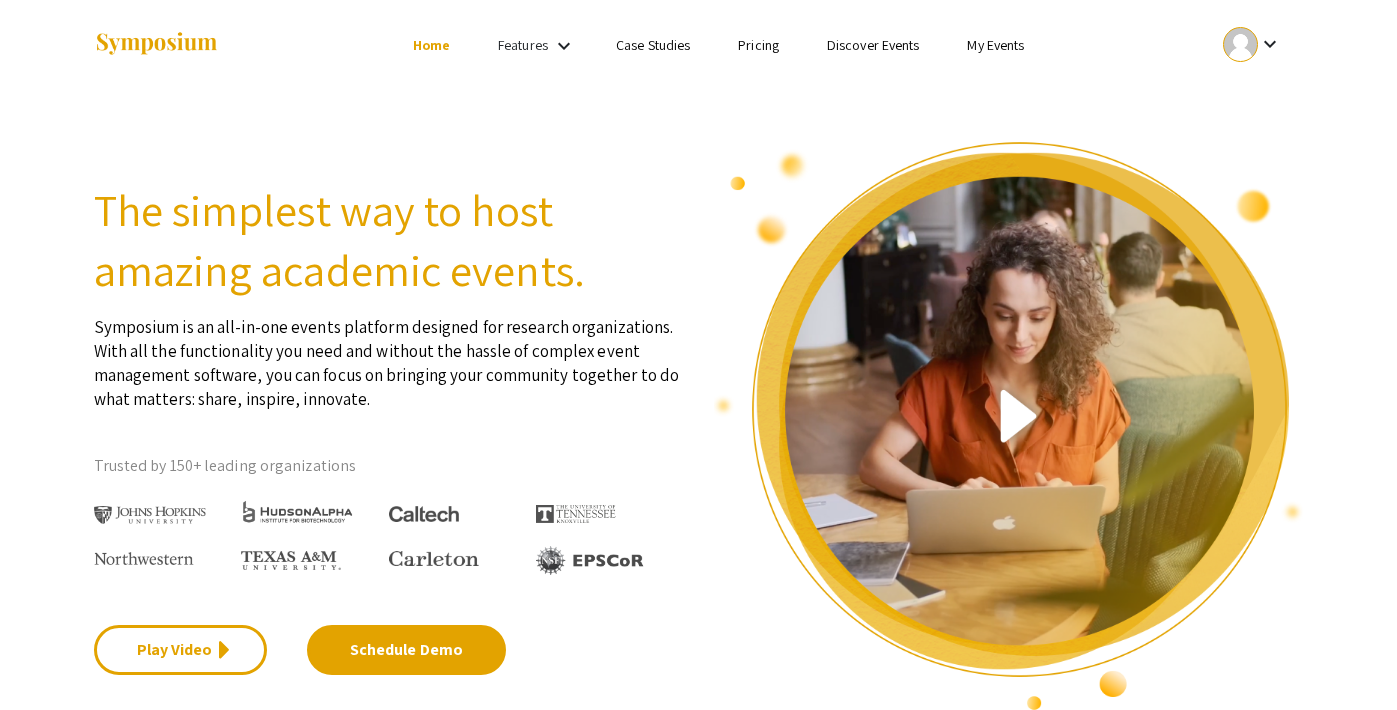 click on "Features" at bounding box center (523, 45) 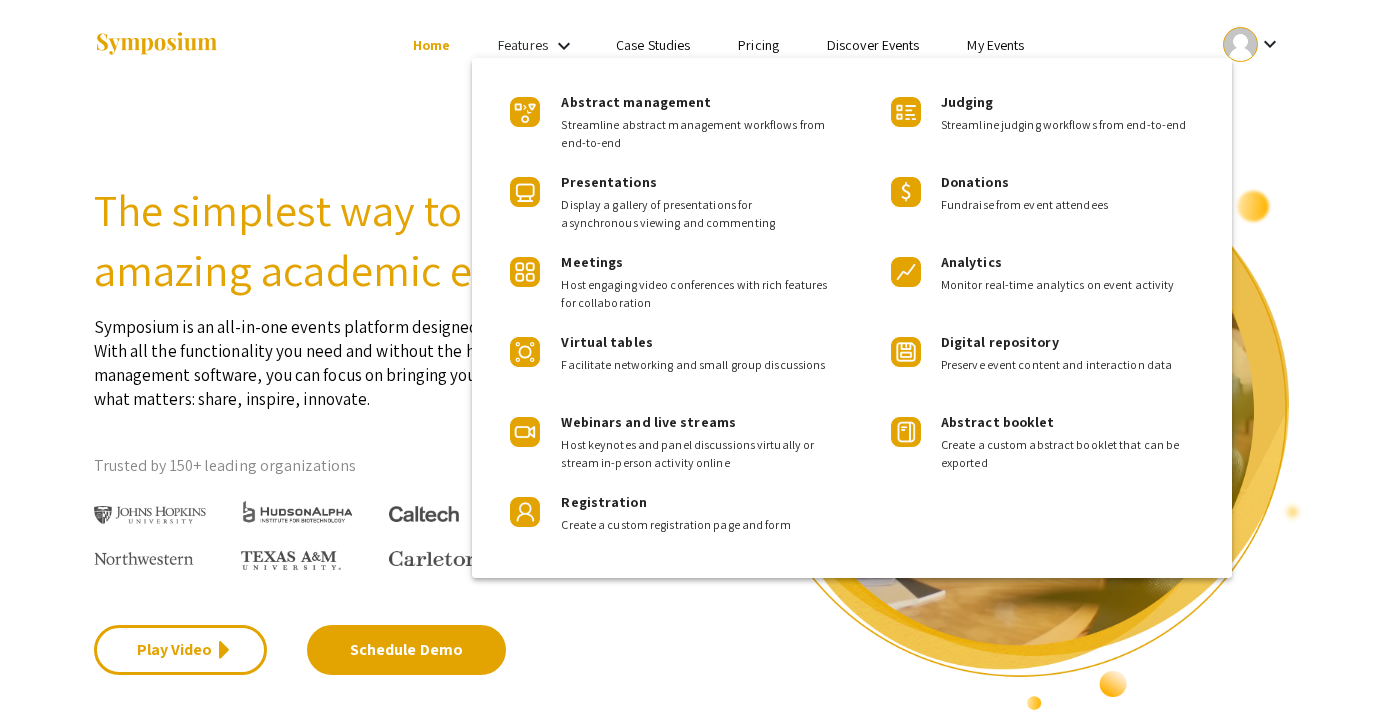 click at bounding box center [698, 355] 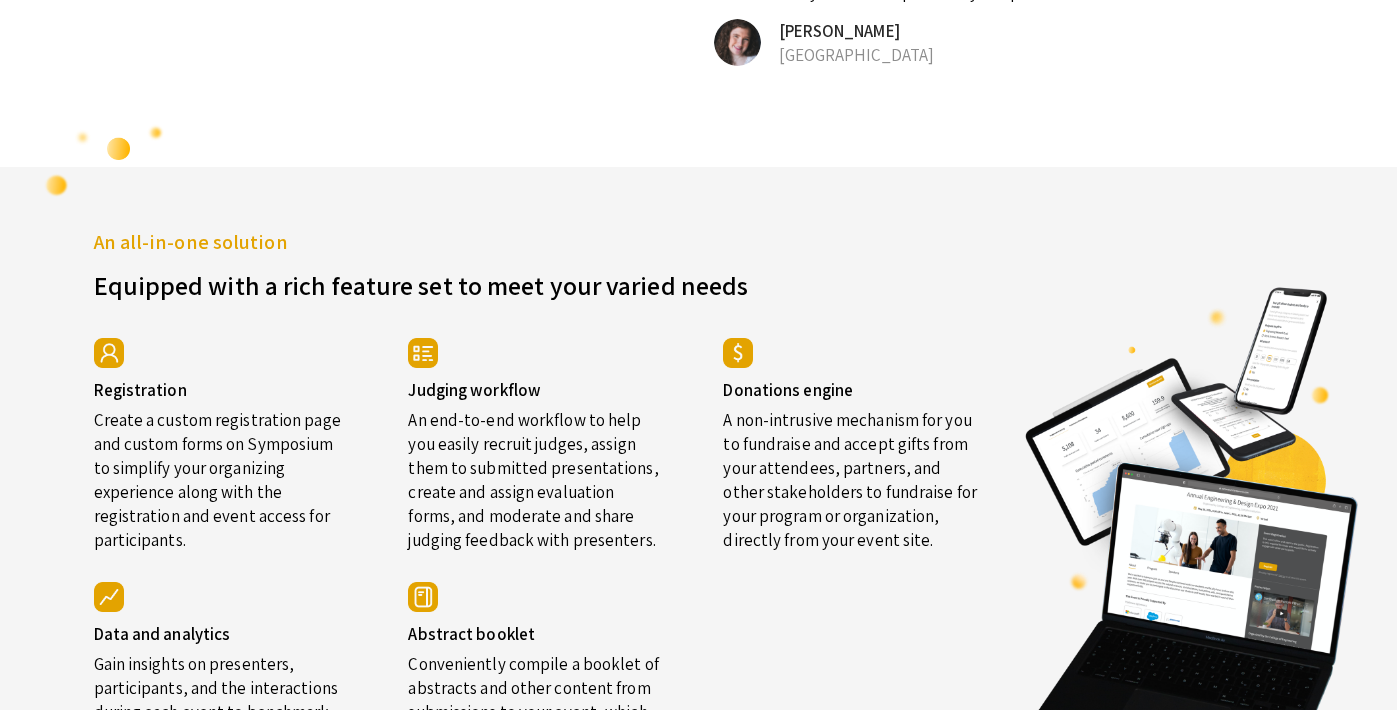 scroll, scrollTop: 3237, scrollLeft: 0, axis: vertical 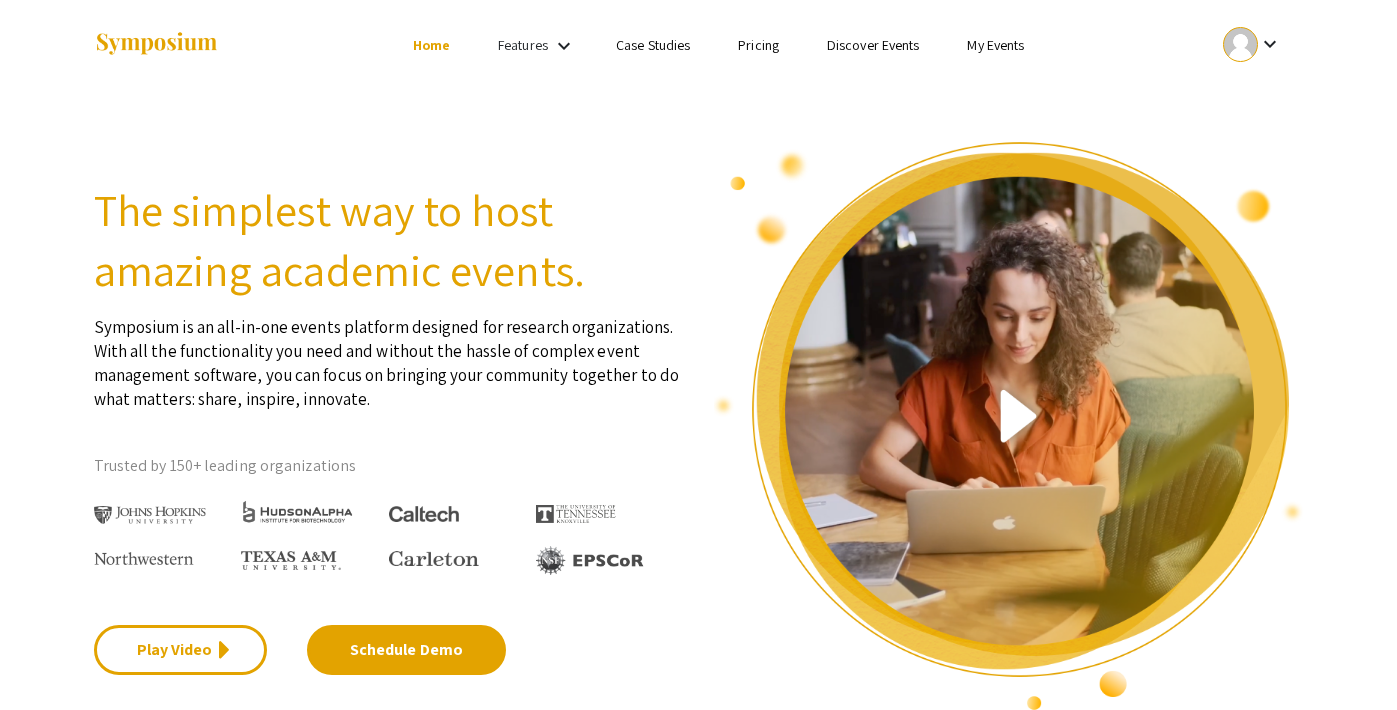 click on "Case Studies" at bounding box center [653, 45] 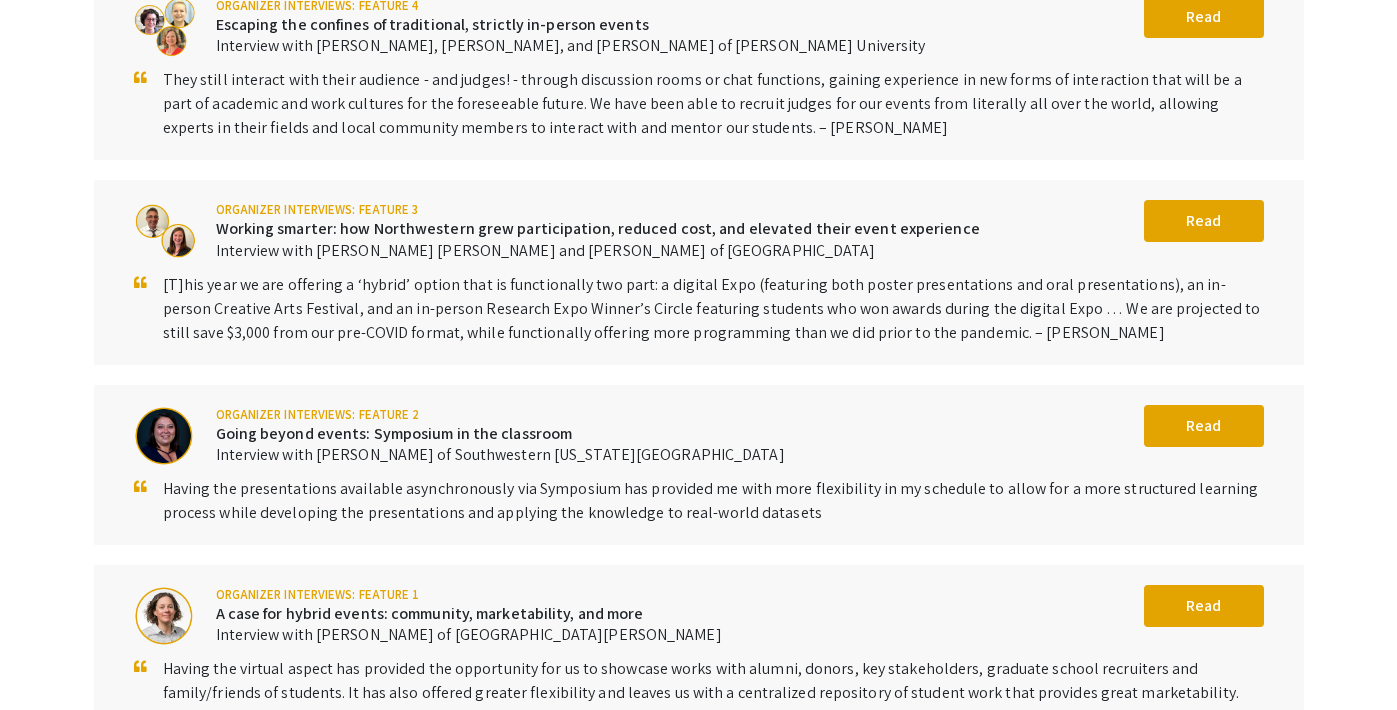 scroll, scrollTop: 0, scrollLeft: 0, axis: both 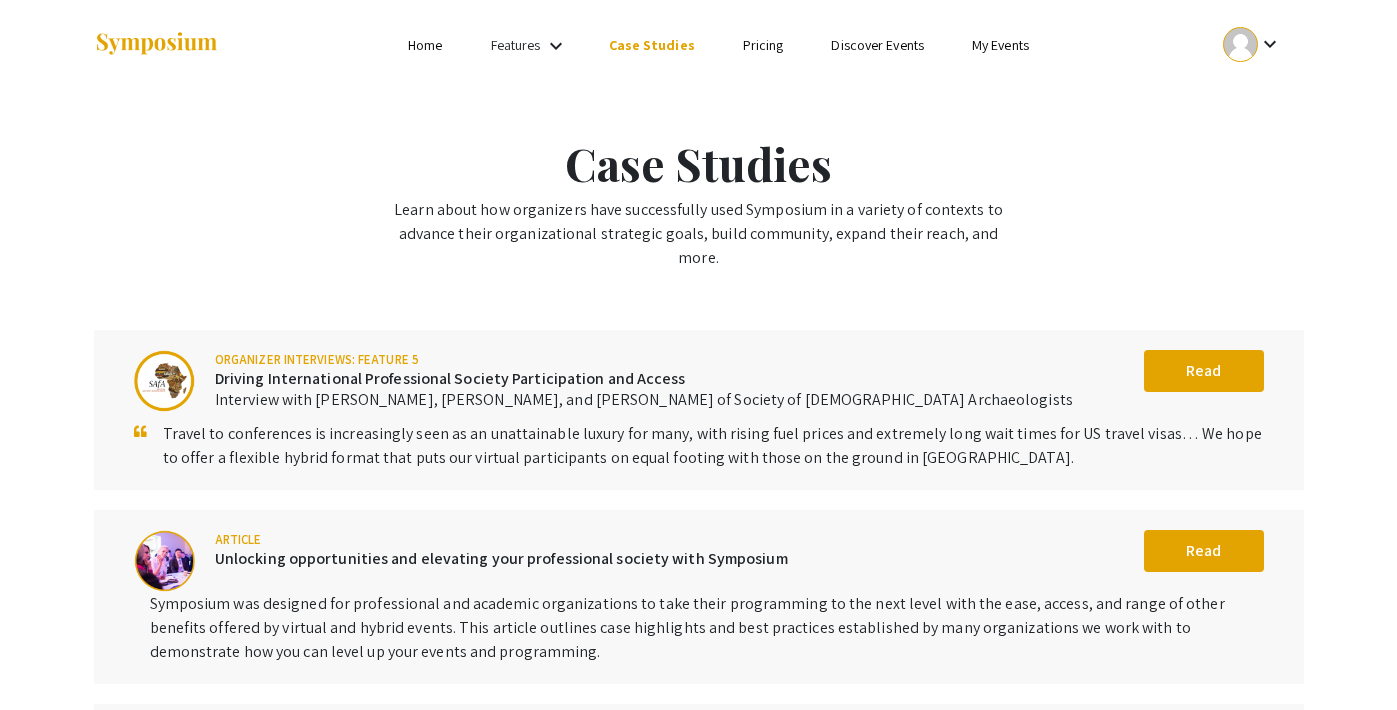 click on "keyboard_arrow_down" at bounding box center (556, 46) 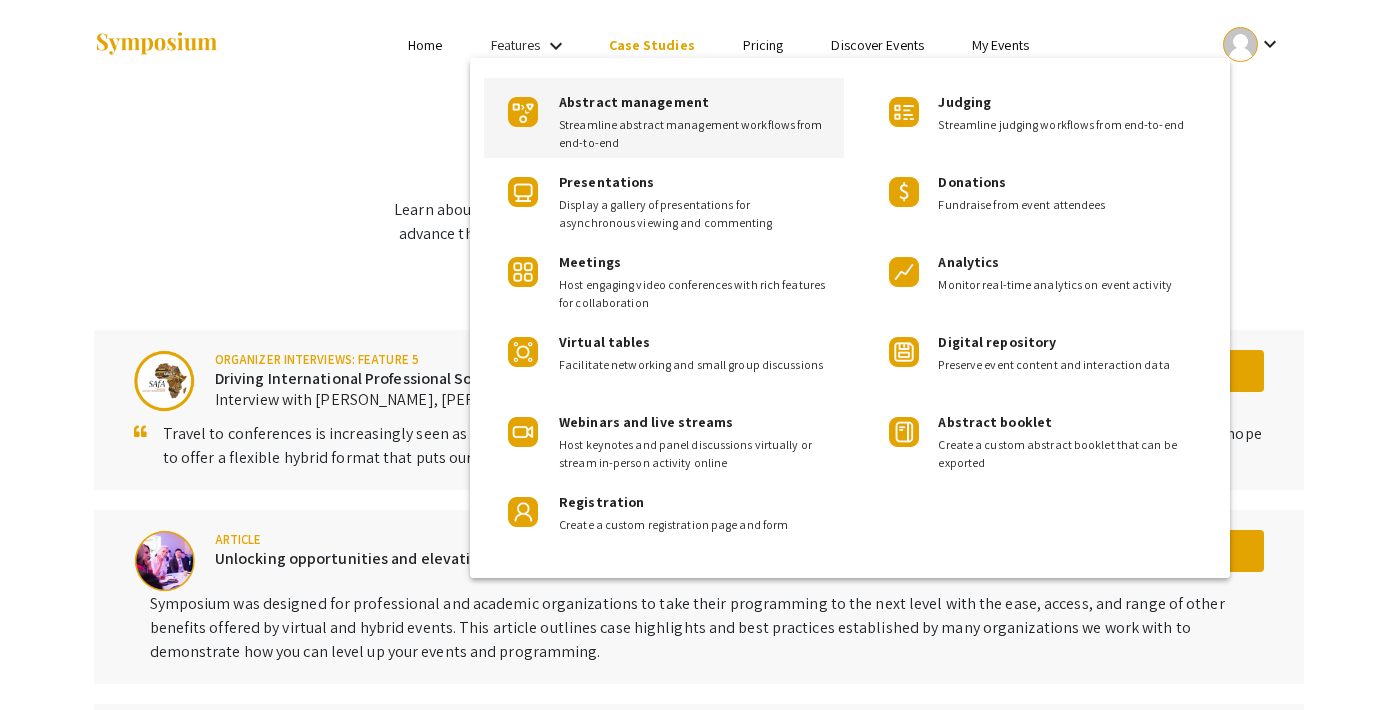 click on "Abstract management Streamline abstract management workflows from end-to-end" at bounding box center (693, 115) 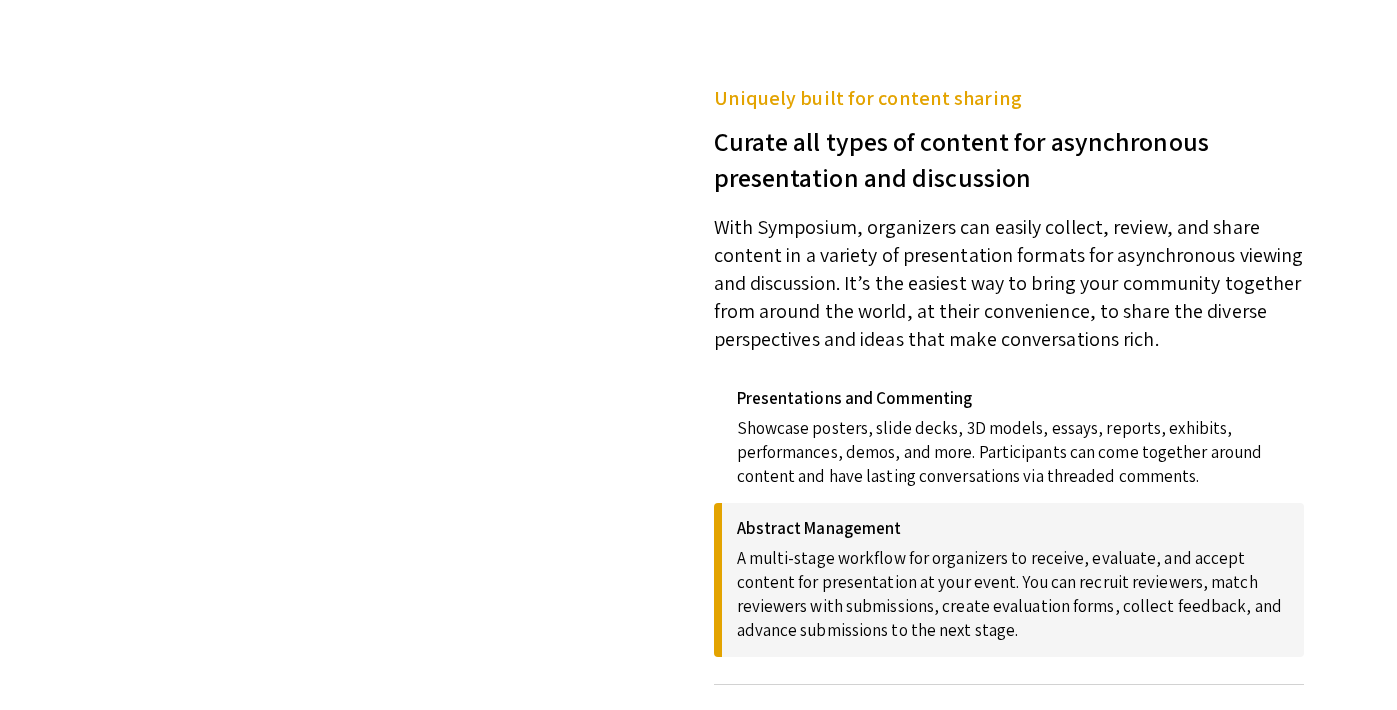 scroll, scrollTop: 0, scrollLeft: 0, axis: both 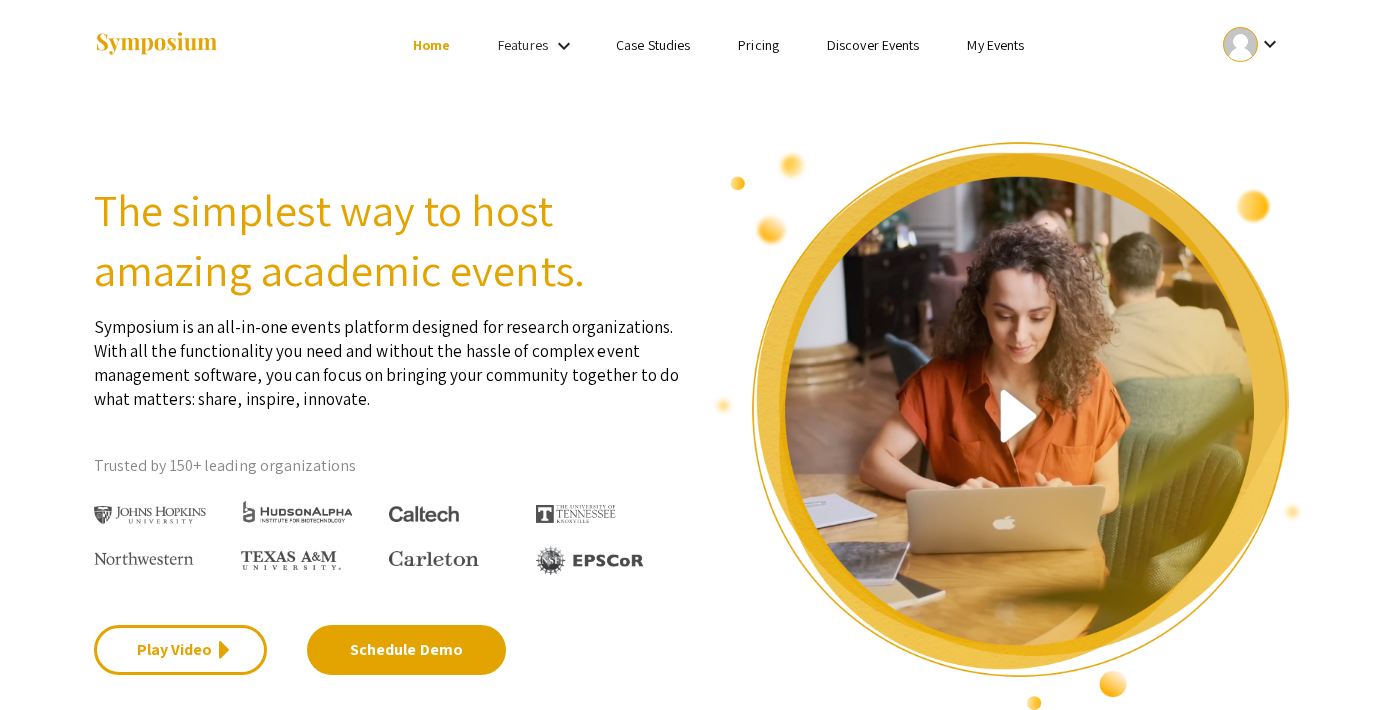 click on "Features keyboard_arrow_down" at bounding box center (538, 46) 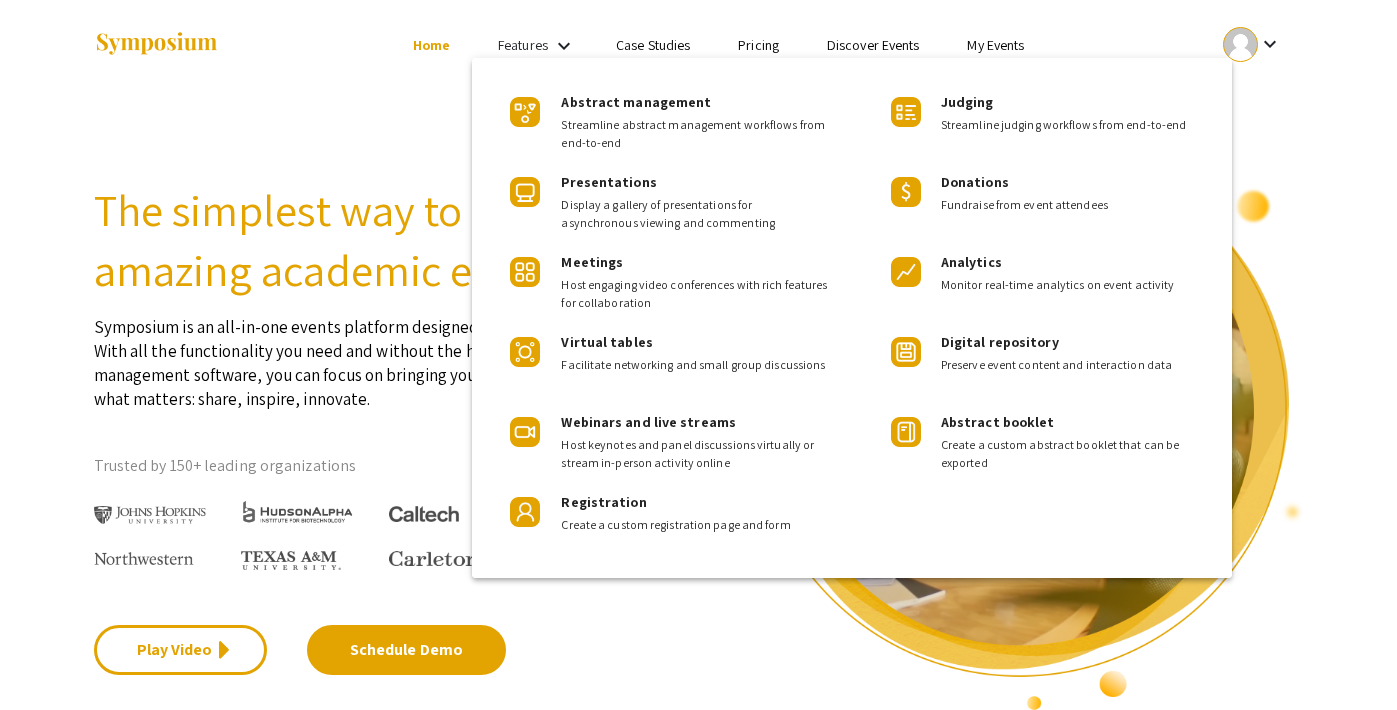 click at bounding box center (698, 355) 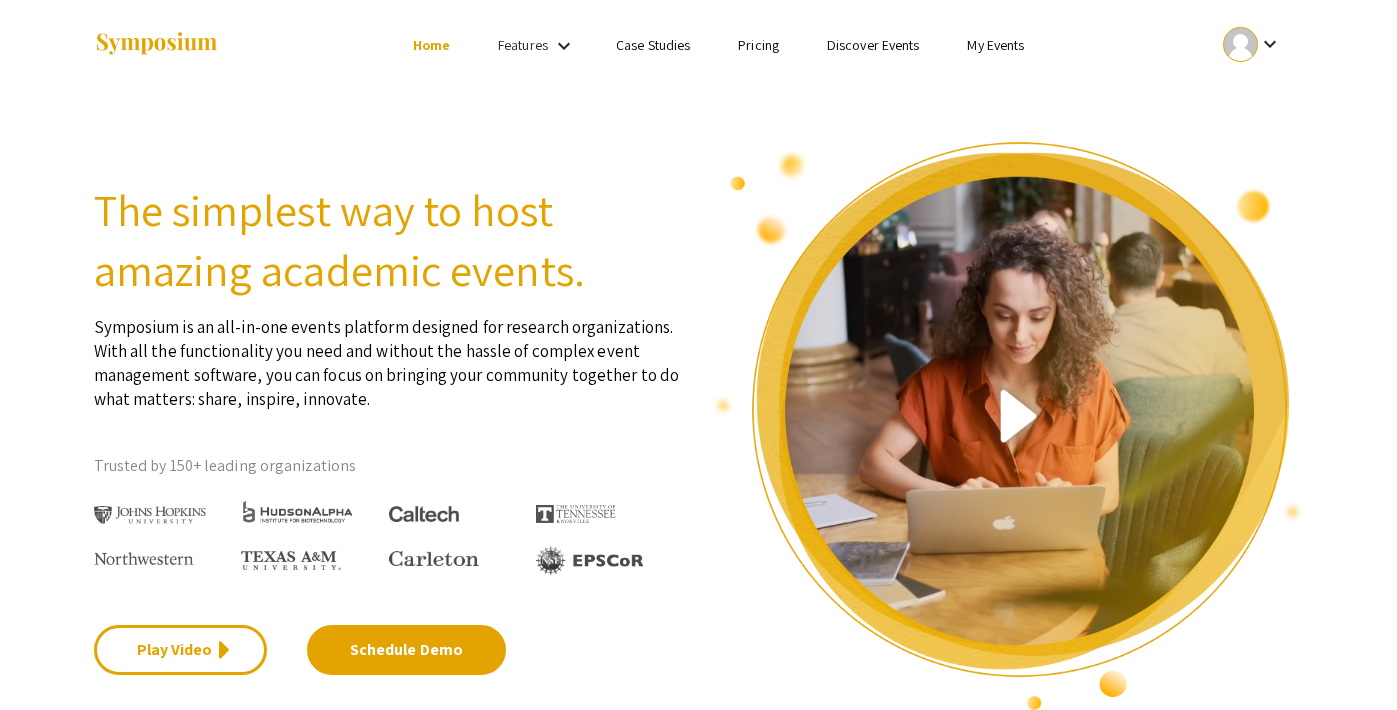 click on "My Events" at bounding box center [995, 45] 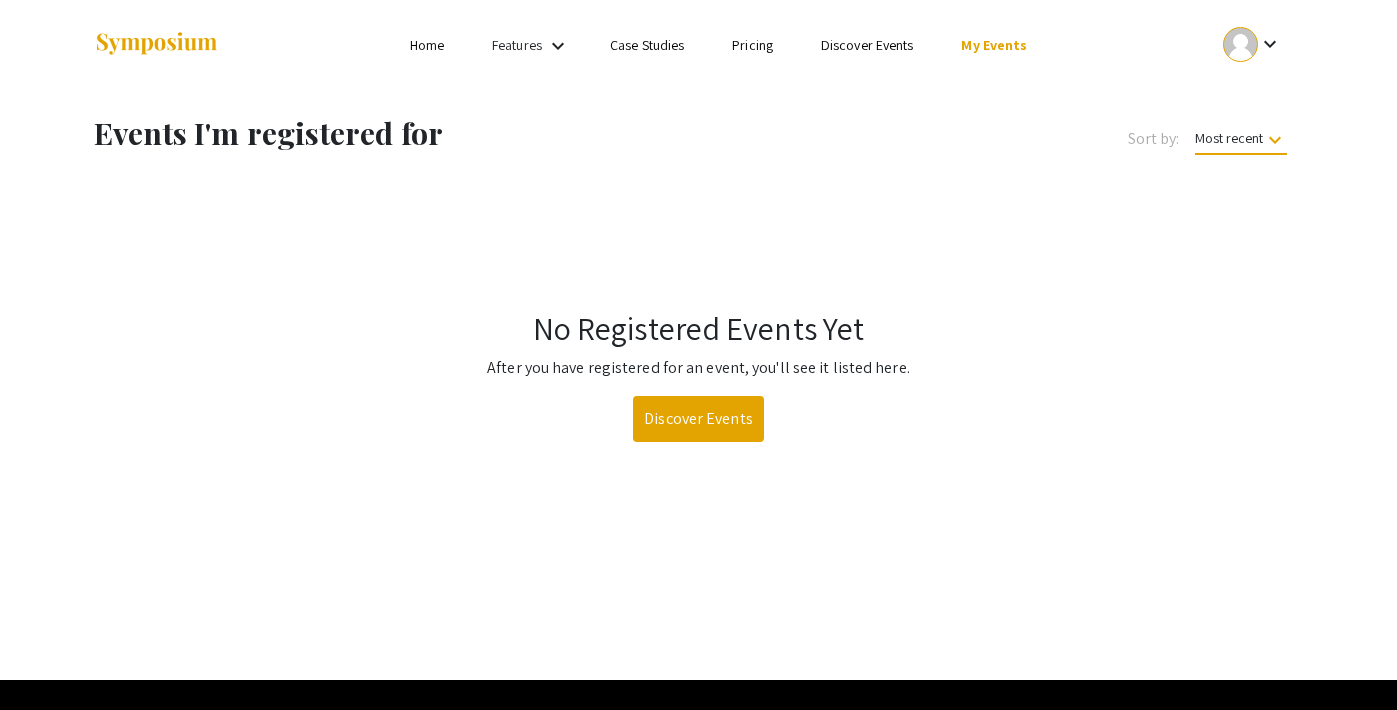 click on "Discover Events" at bounding box center (867, 45) 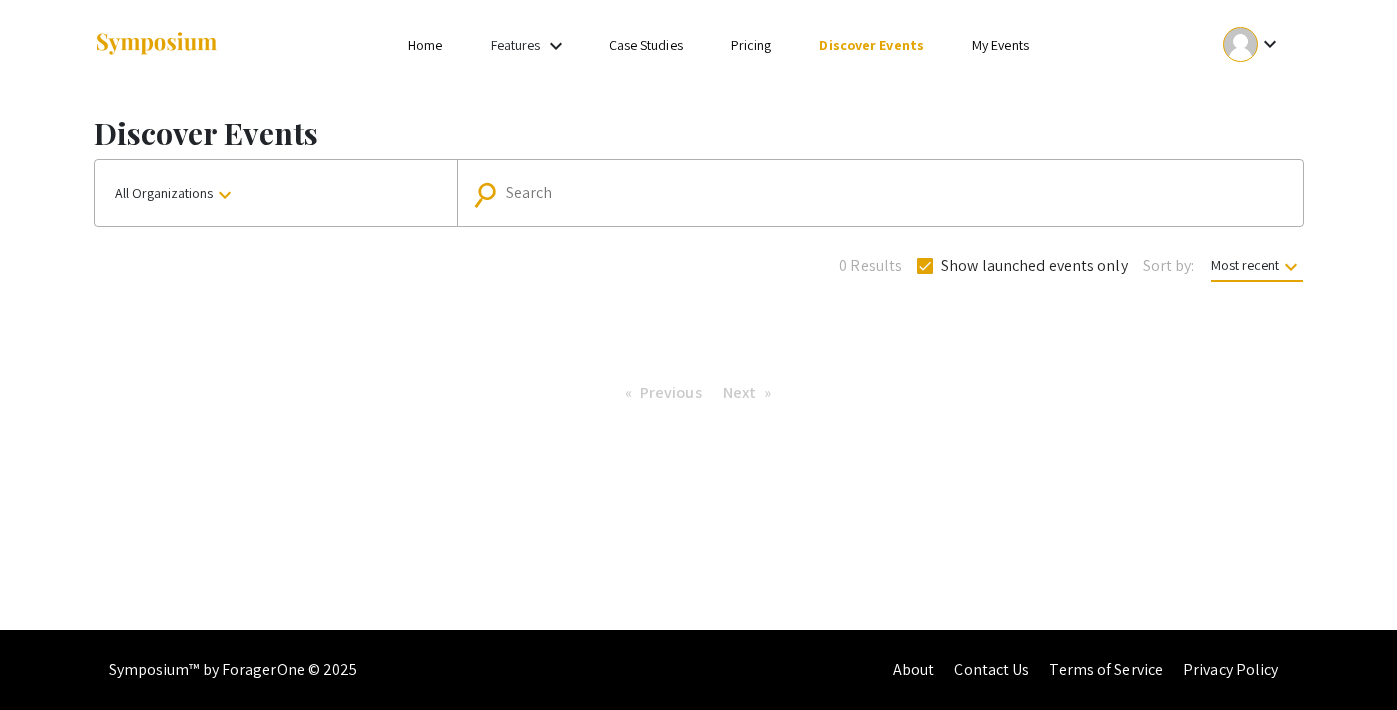 click on "Pricing" at bounding box center [751, 45] 